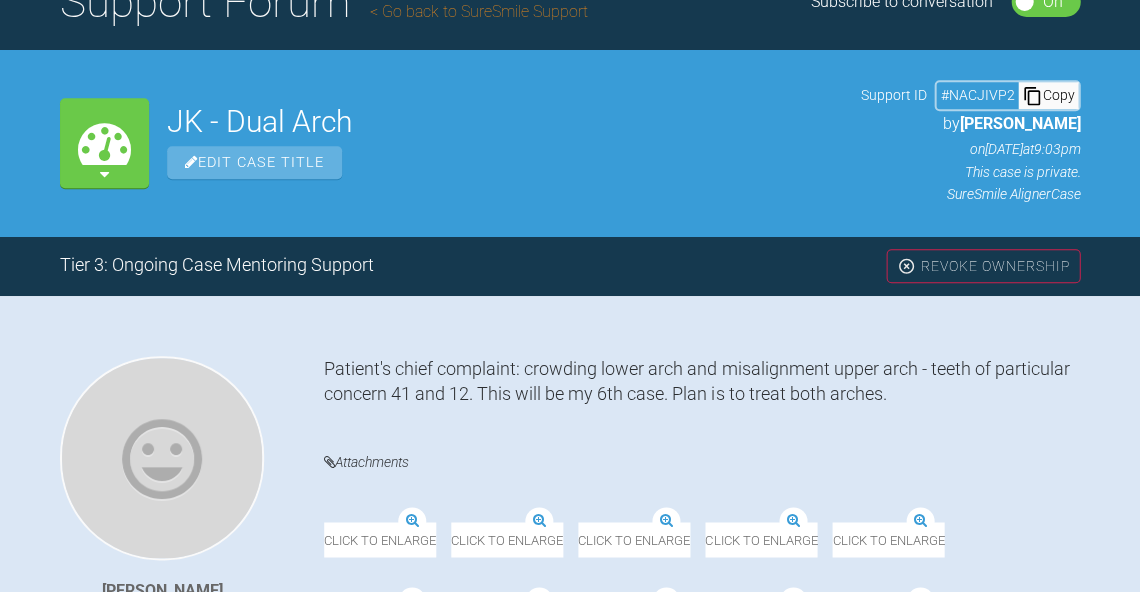 scroll, scrollTop: 212, scrollLeft: 0, axis: vertical 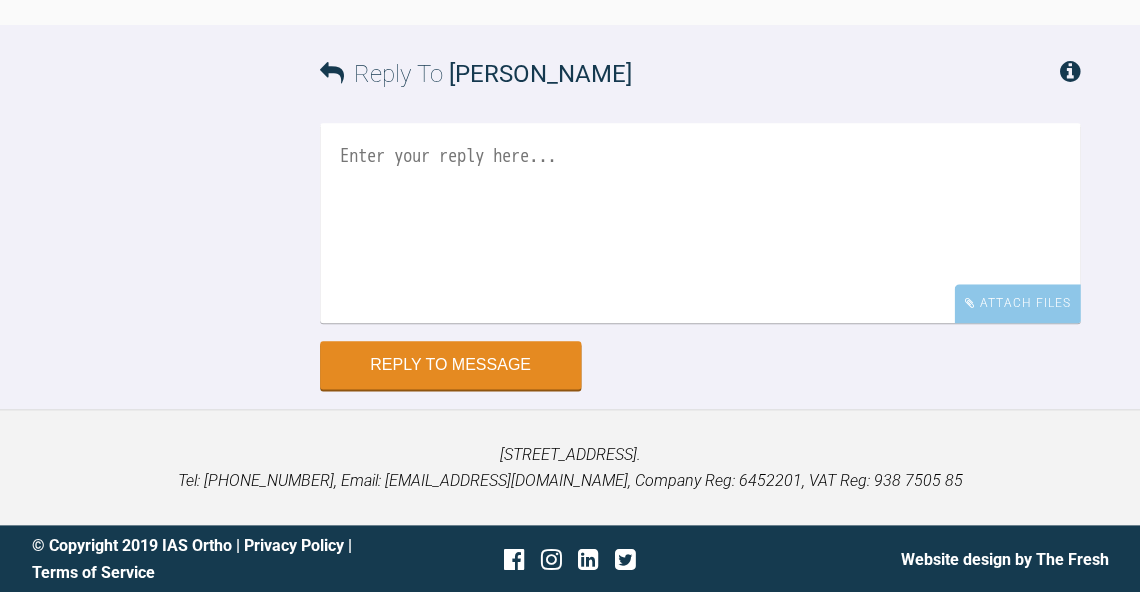 click at bounding box center (996, -151) 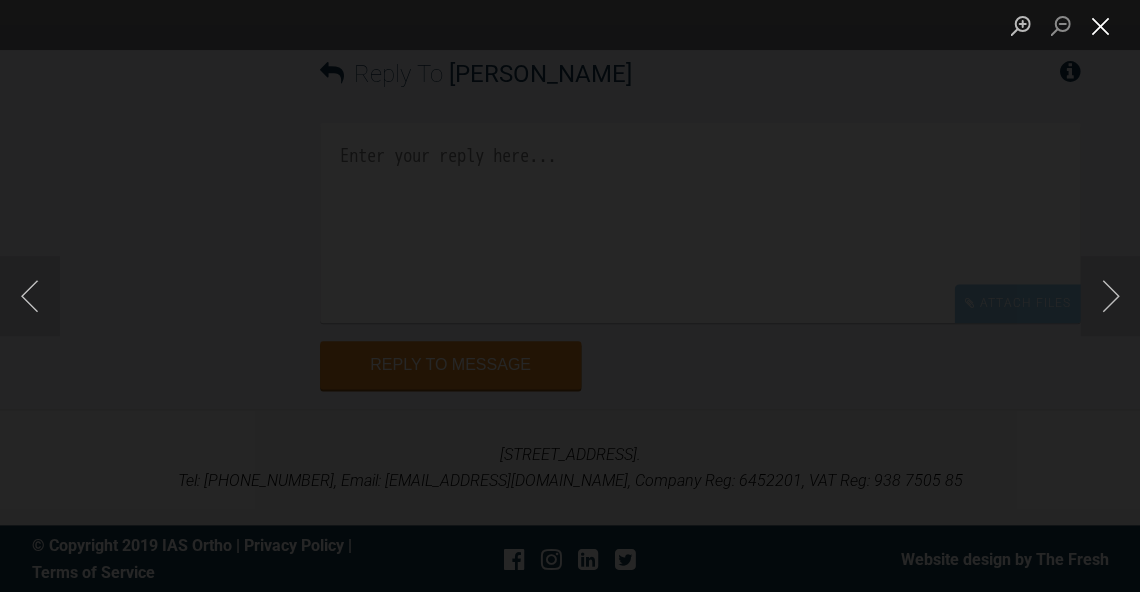 click at bounding box center [1100, 25] 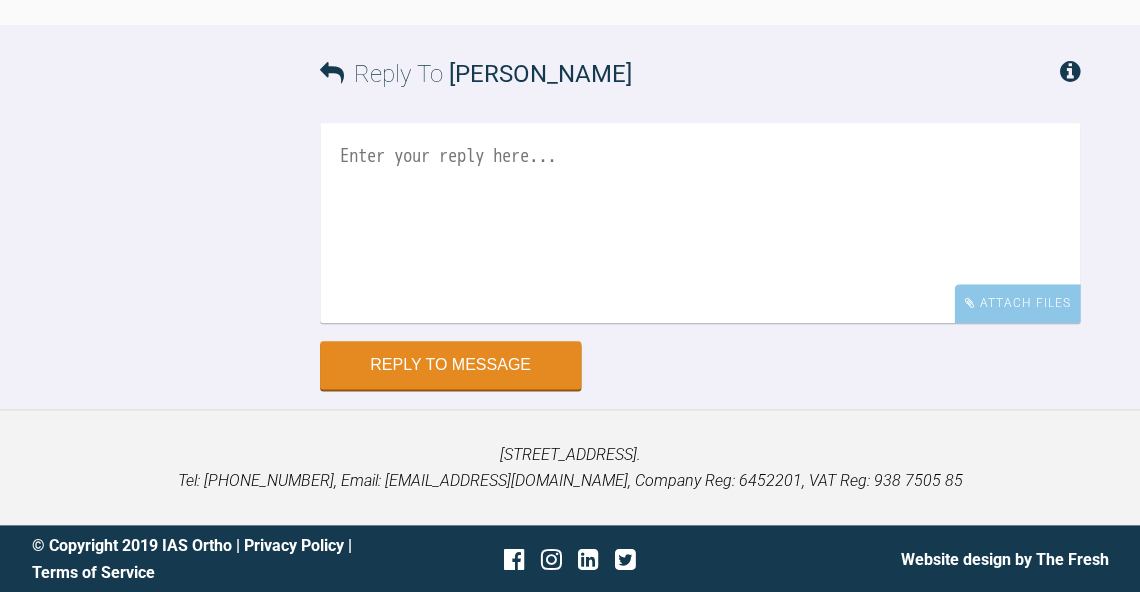 scroll, scrollTop: 13387, scrollLeft: 0, axis: vertical 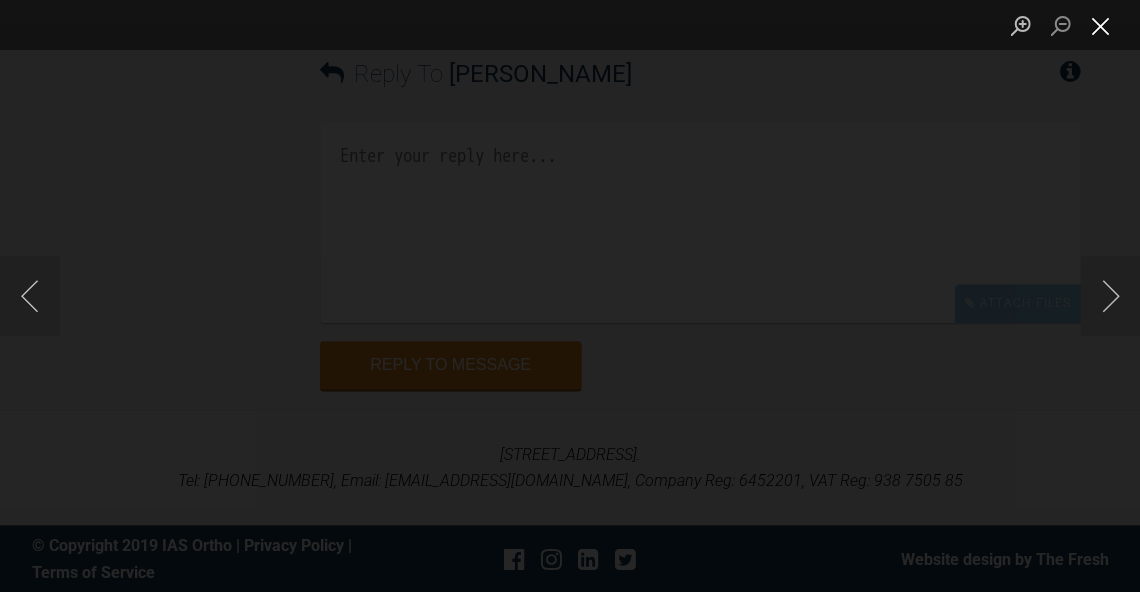 click at bounding box center (1100, 25) 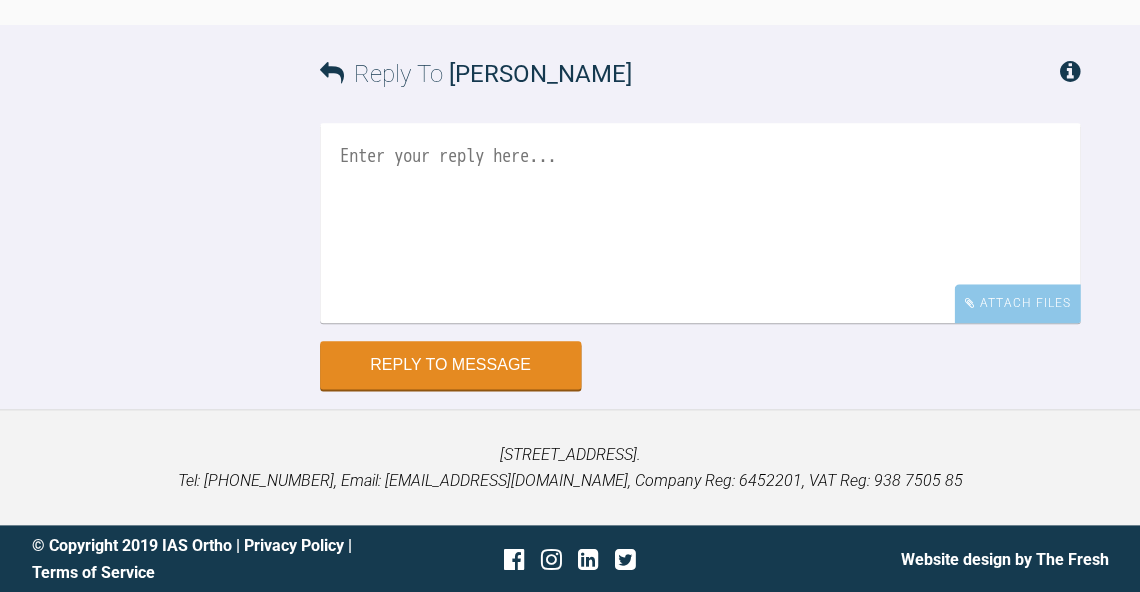 scroll, scrollTop: 13003, scrollLeft: 0, axis: vertical 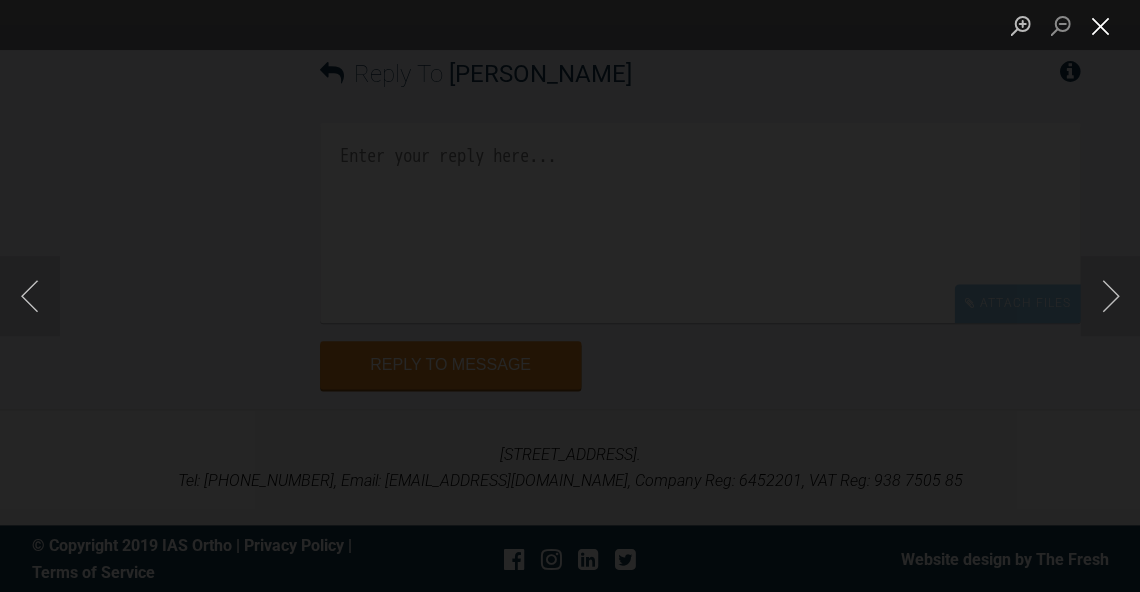 click at bounding box center [1100, 25] 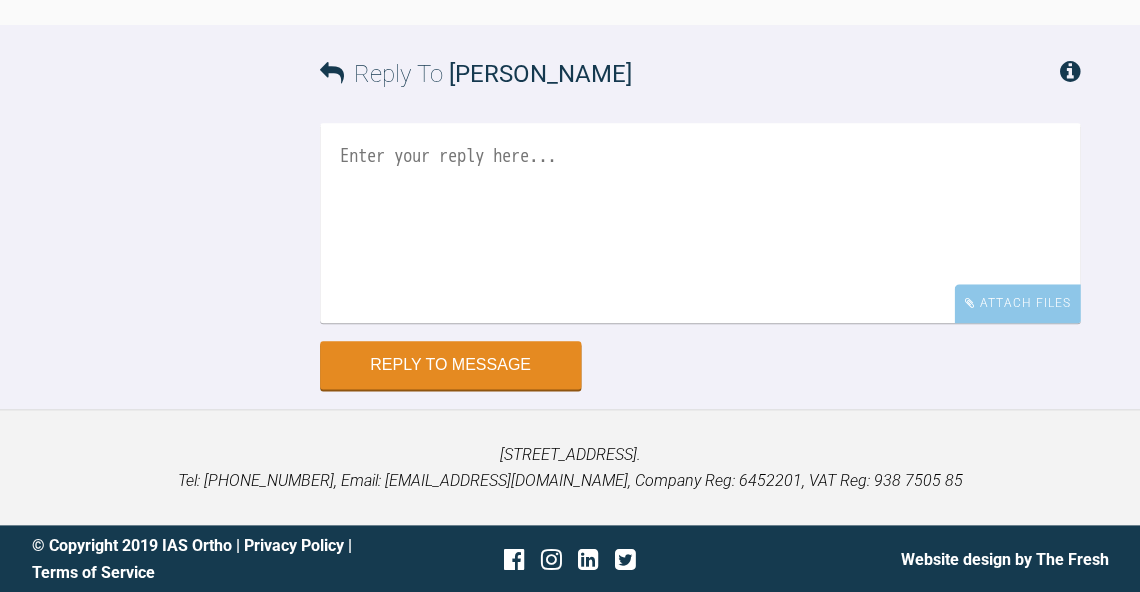 scroll, scrollTop: 13181, scrollLeft: 0, axis: vertical 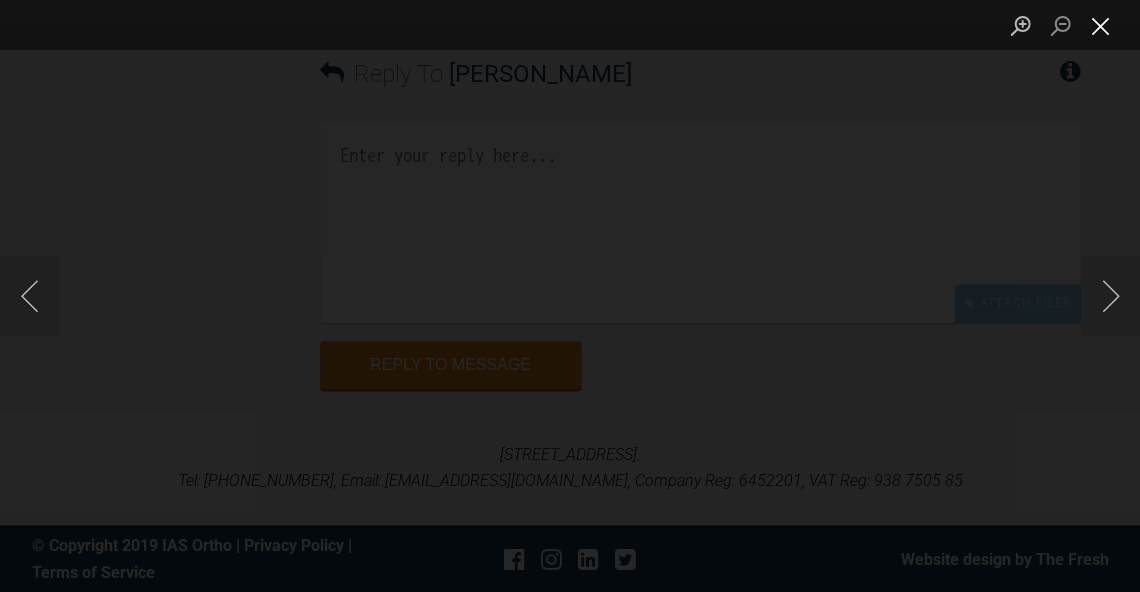 click at bounding box center (1100, 25) 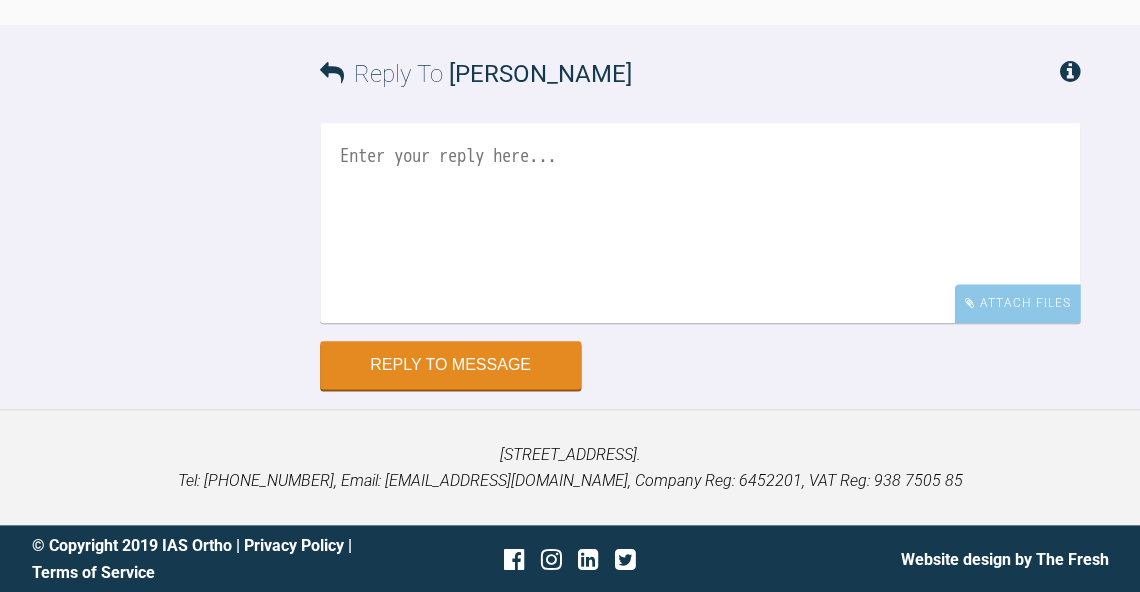 click at bounding box center [694, -151] 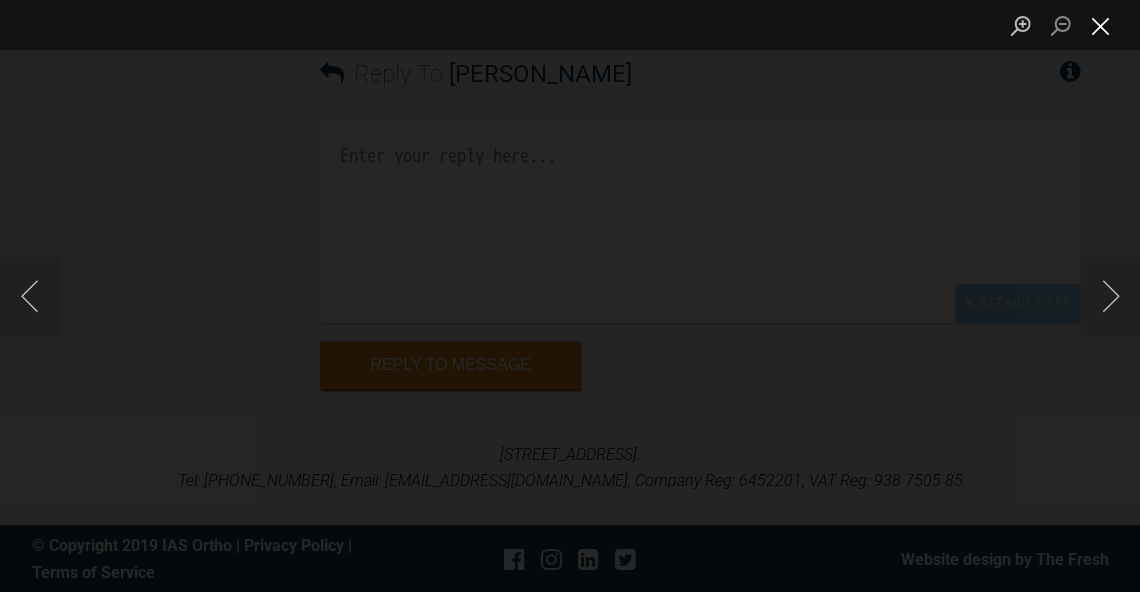 click at bounding box center (1100, 25) 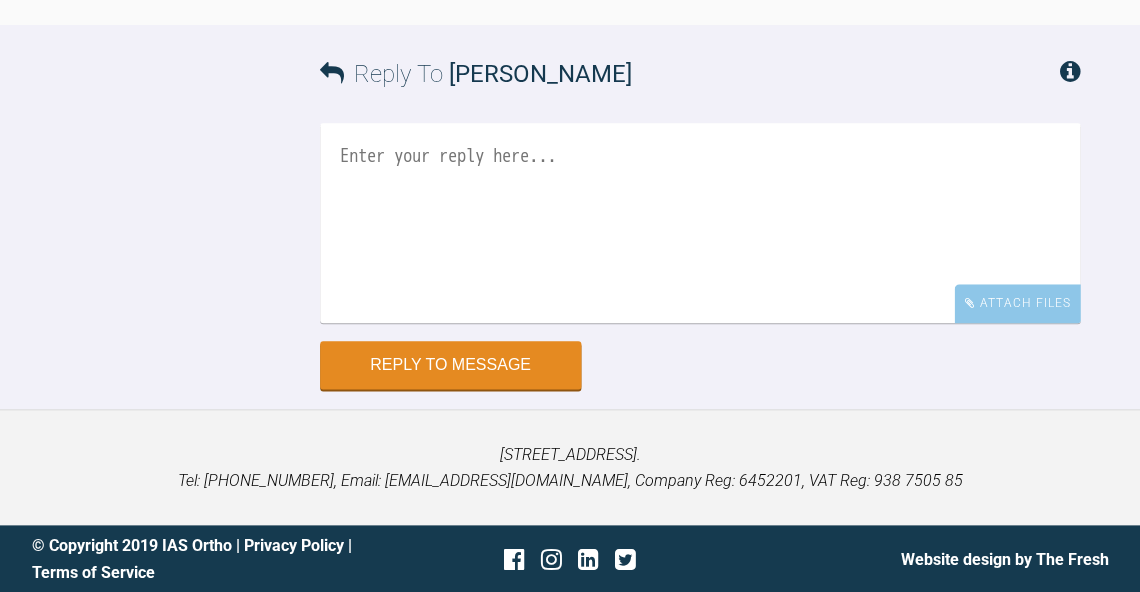 scroll, scrollTop: 13186, scrollLeft: 0, axis: vertical 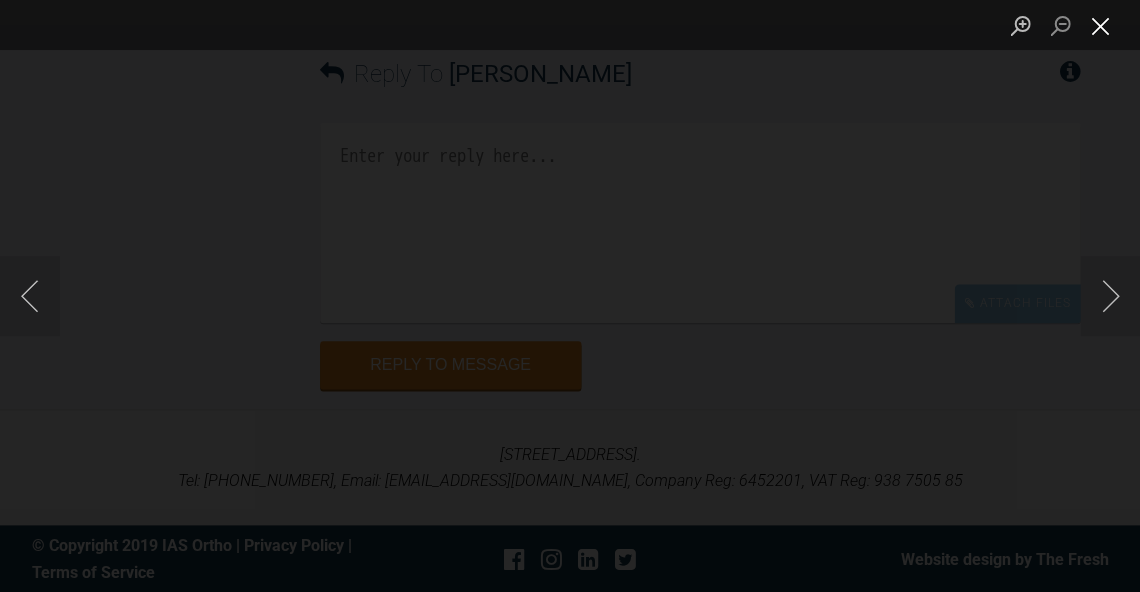 click at bounding box center (1100, 25) 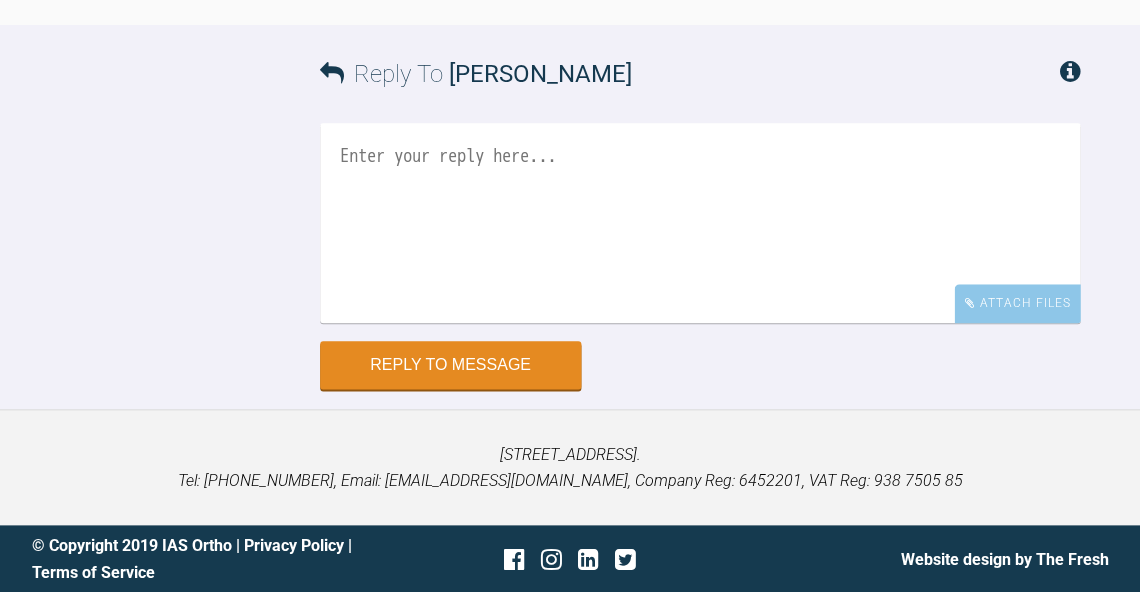 click at bounding box center [694, -151] 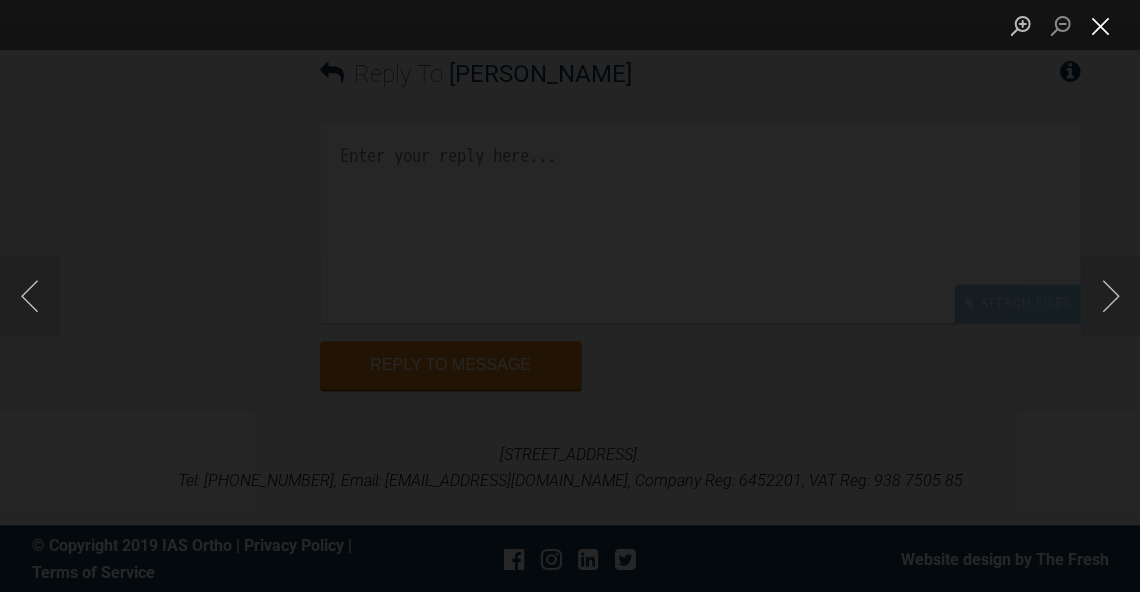 click at bounding box center (1100, 25) 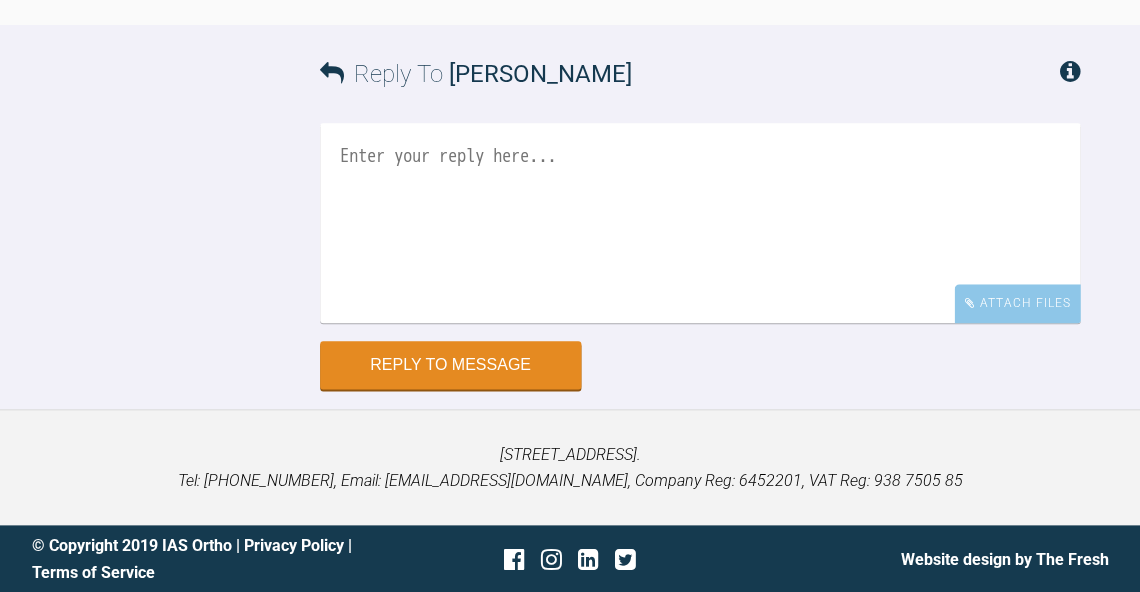 click at bounding box center (392, -71) 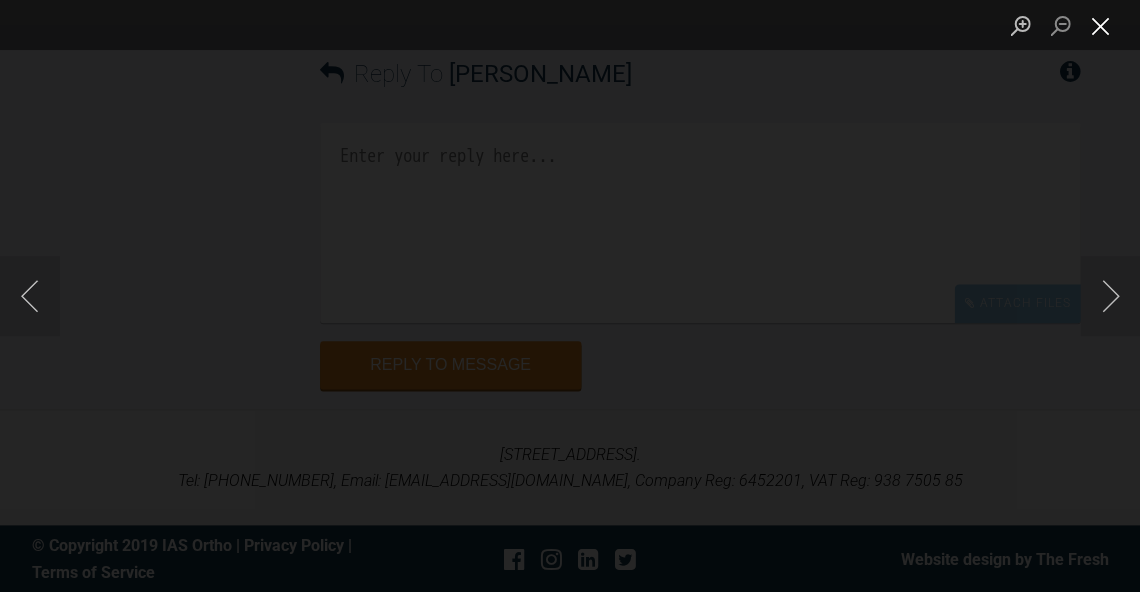click at bounding box center [1100, 25] 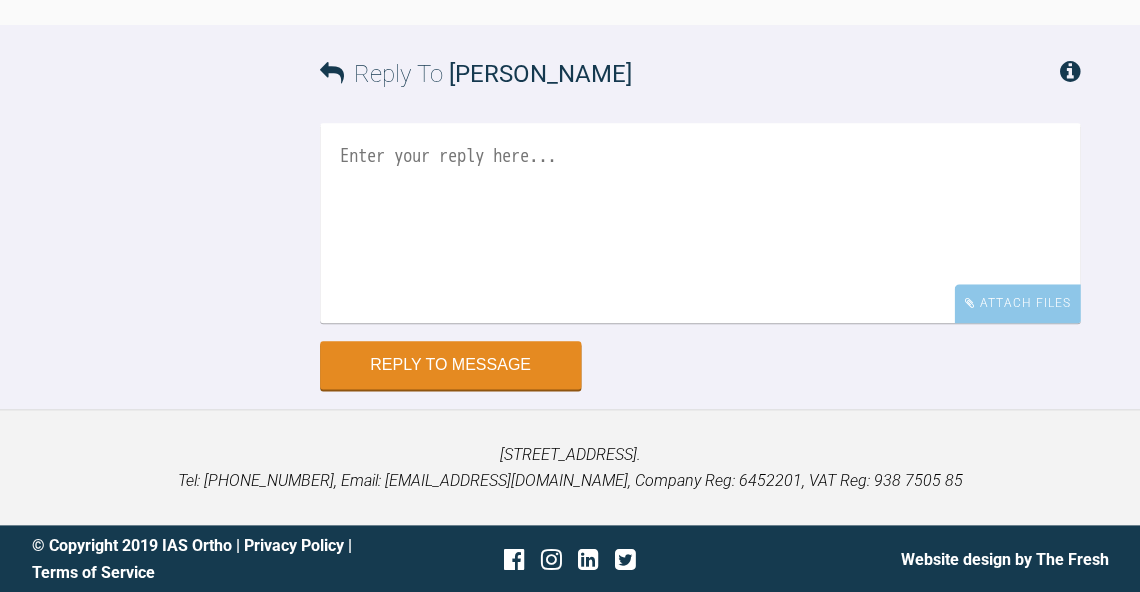 scroll, scrollTop: 13340, scrollLeft: 0, axis: vertical 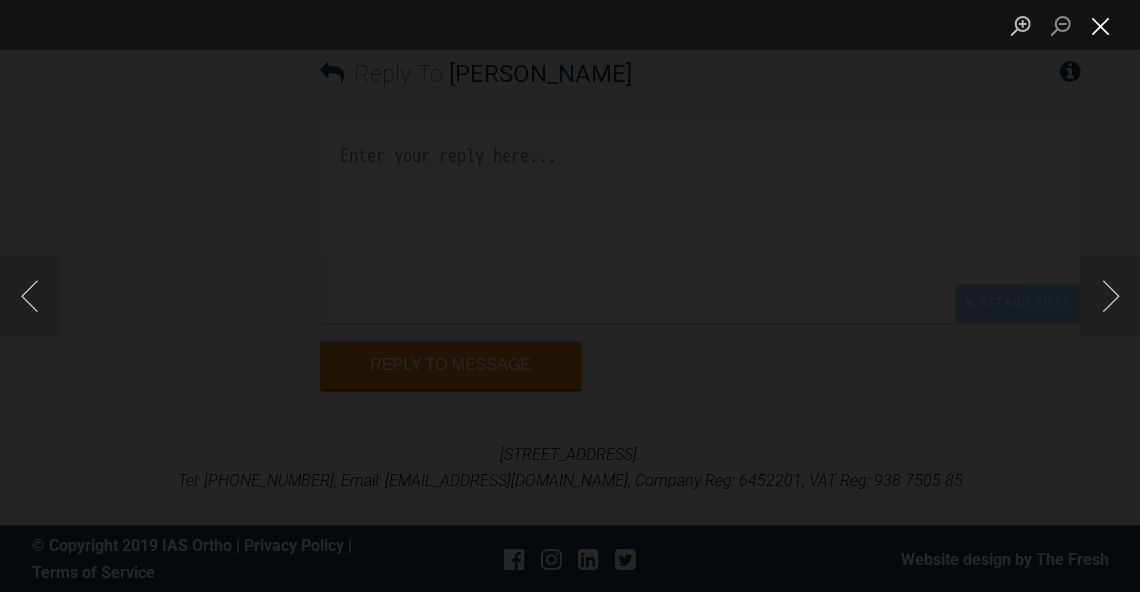 click at bounding box center (1100, 25) 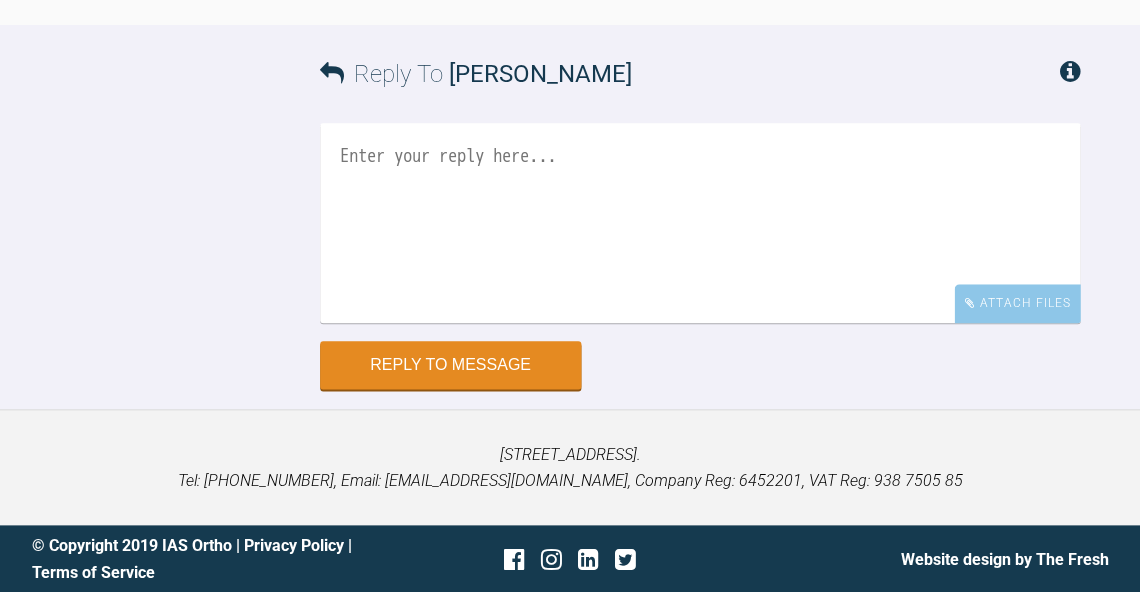 scroll, scrollTop: 13601, scrollLeft: 0, axis: vertical 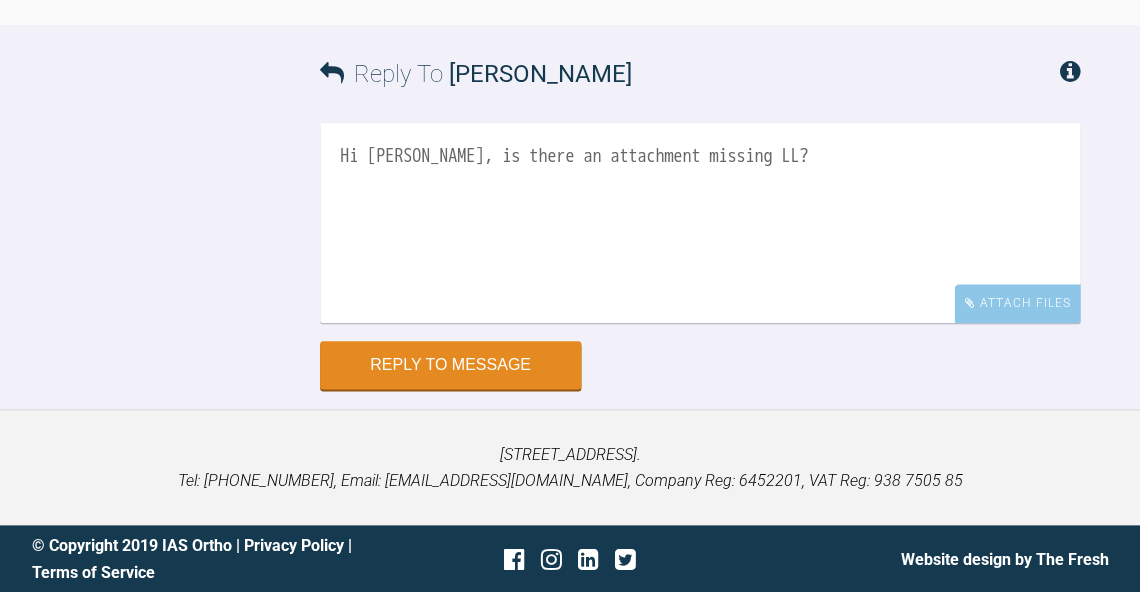 click at bounding box center [392, -71] 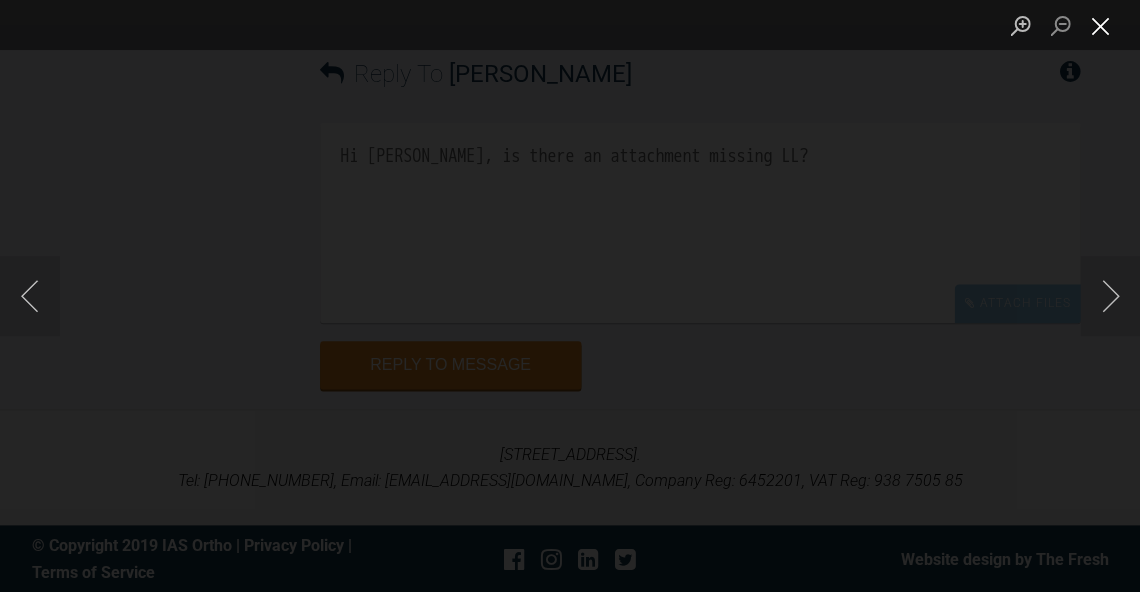 click at bounding box center (1100, 25) 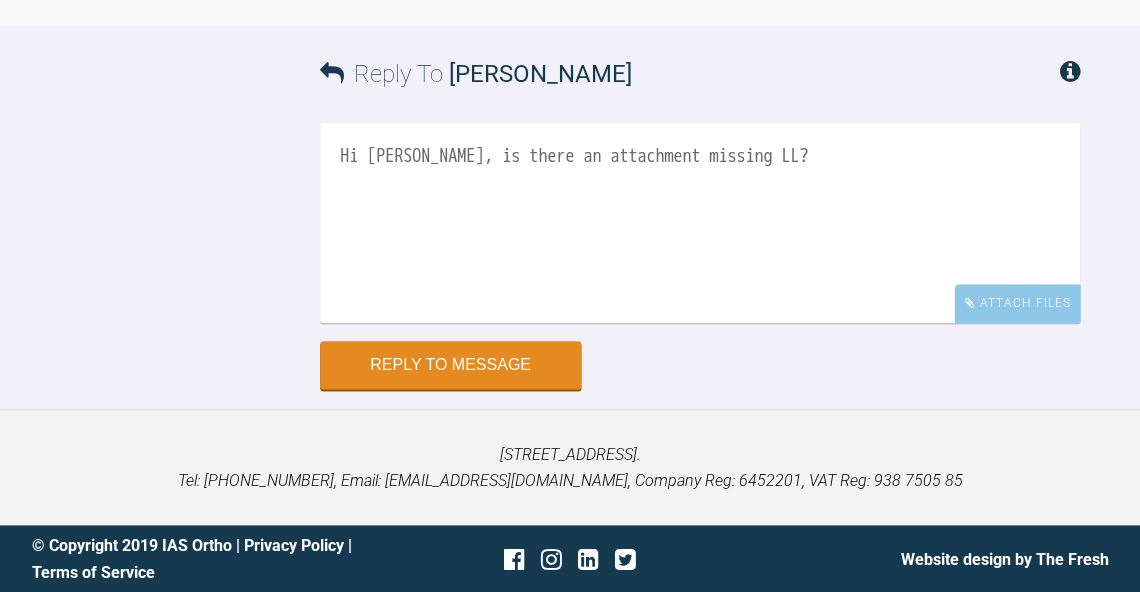 scroll, scrollTop: 13073, scrollLeft: 0, axis: vertical 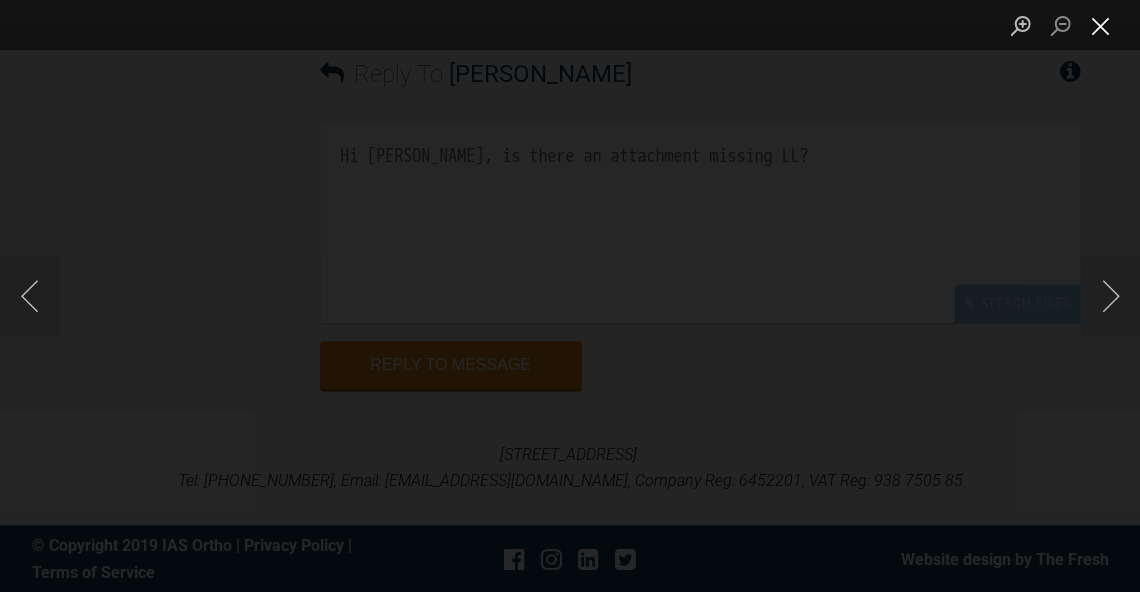 click at bounding box center (1100, 25) 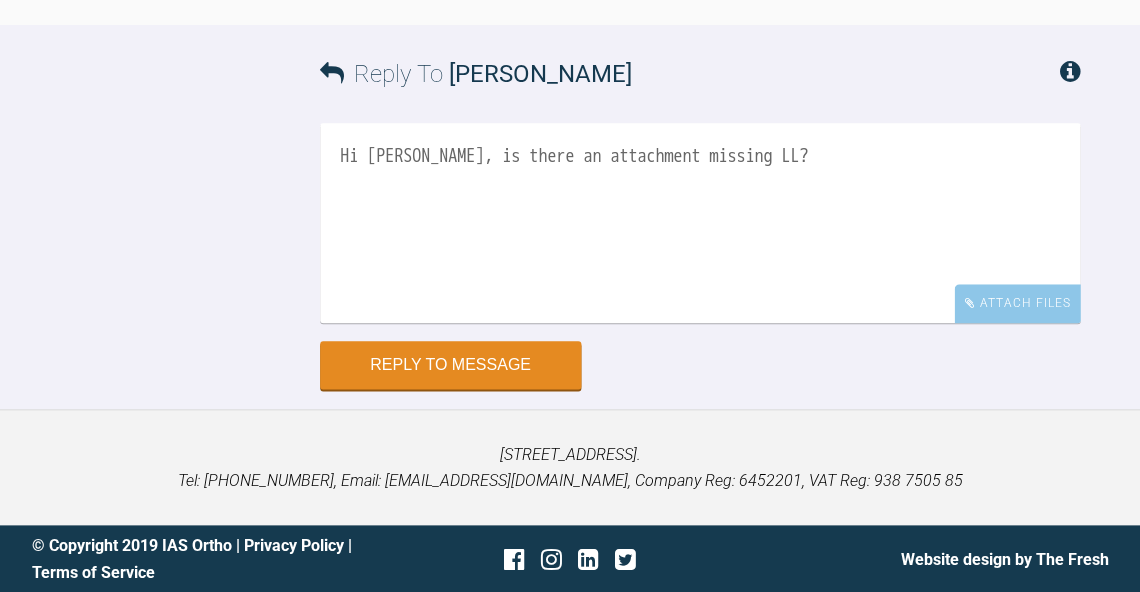 scroll, scrollTop: 13652, scrollLeft: 0, axis: vertical 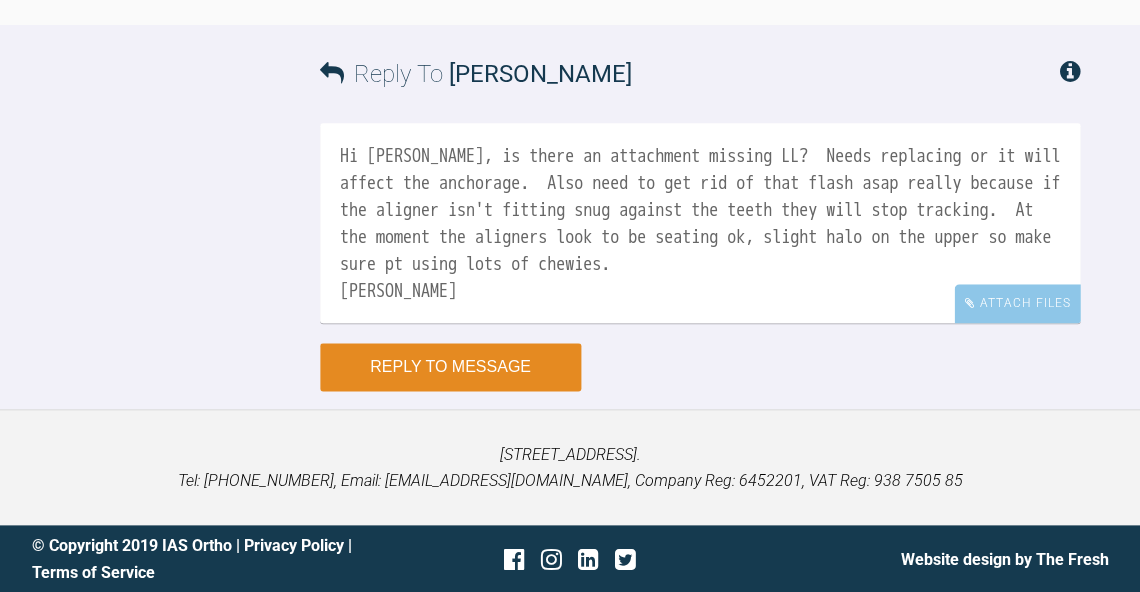 type on "Hi Kris, is there an attachment missing LL?  Needs replacing or it will affect the anchorage.  Also need to get rid of that flash asap really because if the aligner isn't fitting snug against the teeth they will stop tracking.  At the moment the aligners look to be seating ok, slight halo on the upper so make sure pt using lots of chewies.
BW
Kelly" 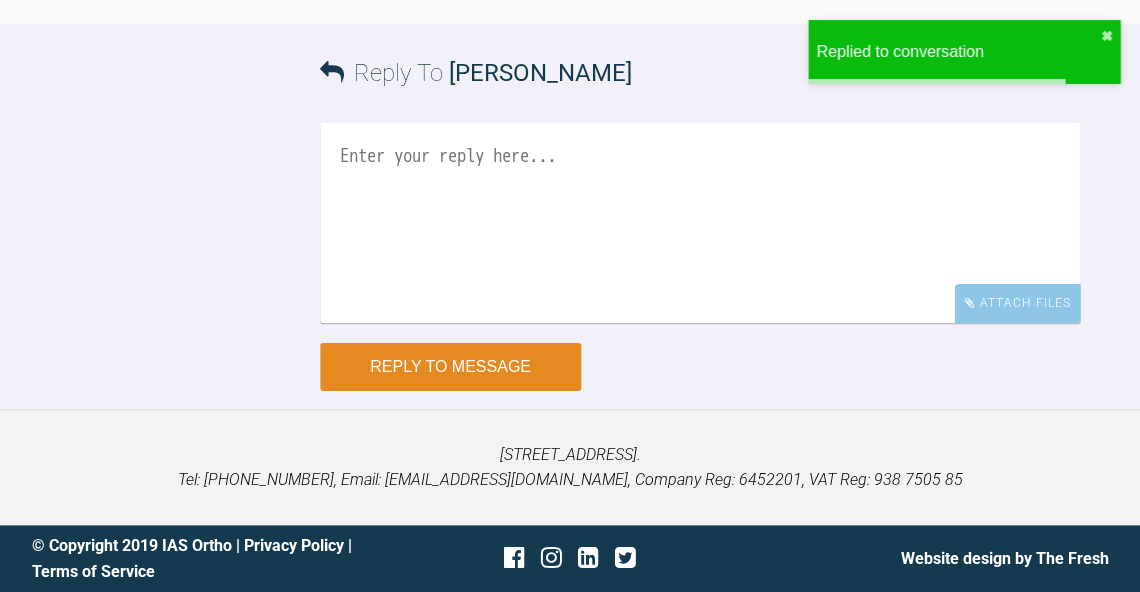 scroll, scrollTop: 14199, scrollLeft: 0, axis: vertical 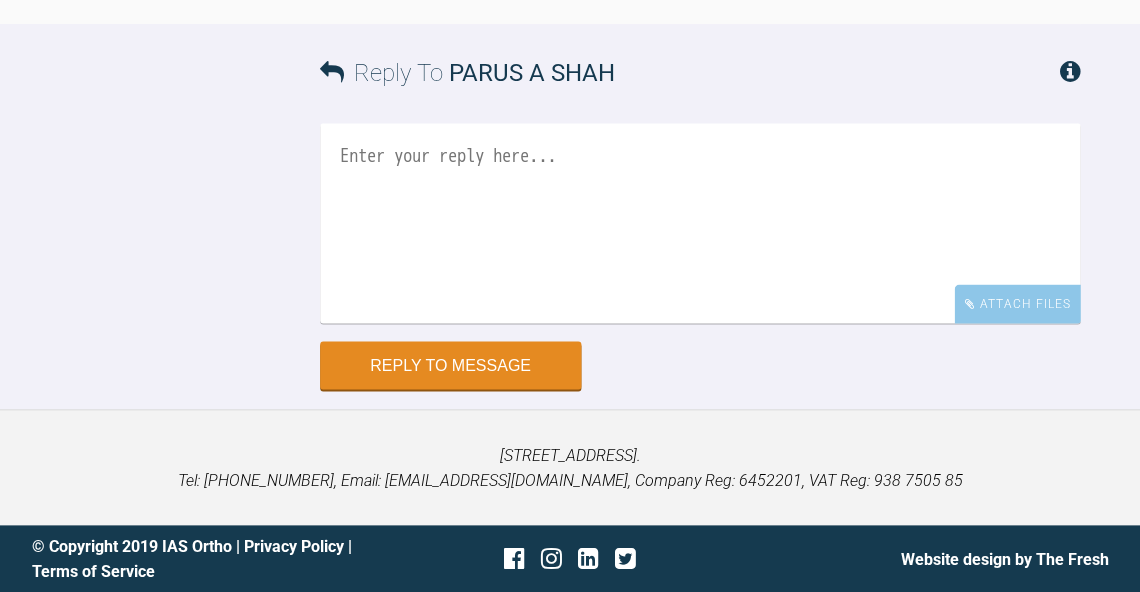 click at bounding box center [700, 223] 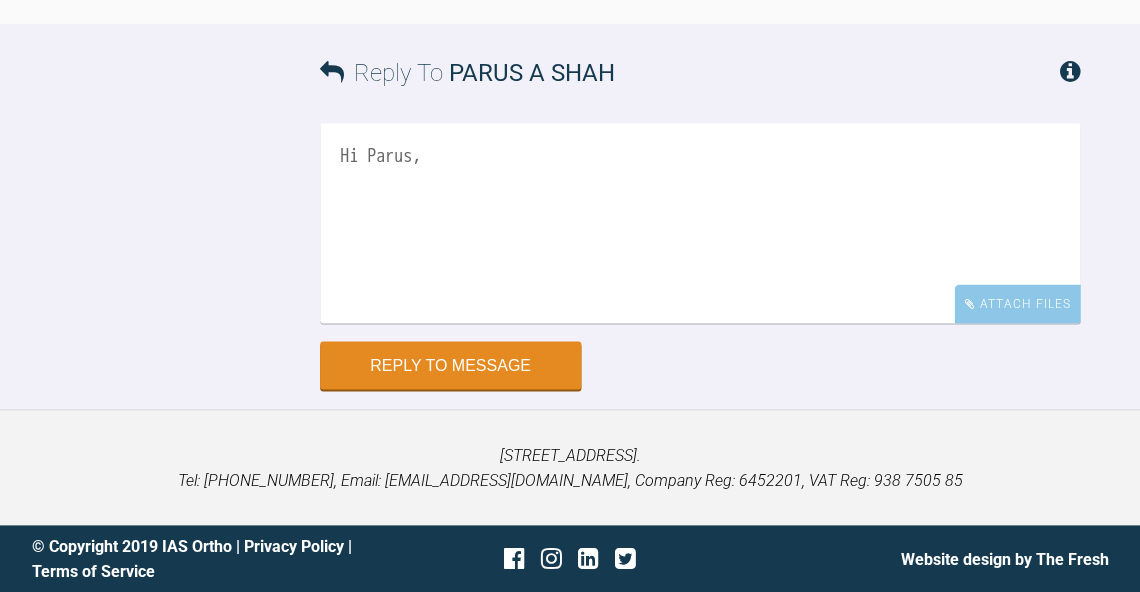 scroll, scrollTop: 13625, scrollLeft: 0, axis: vertical 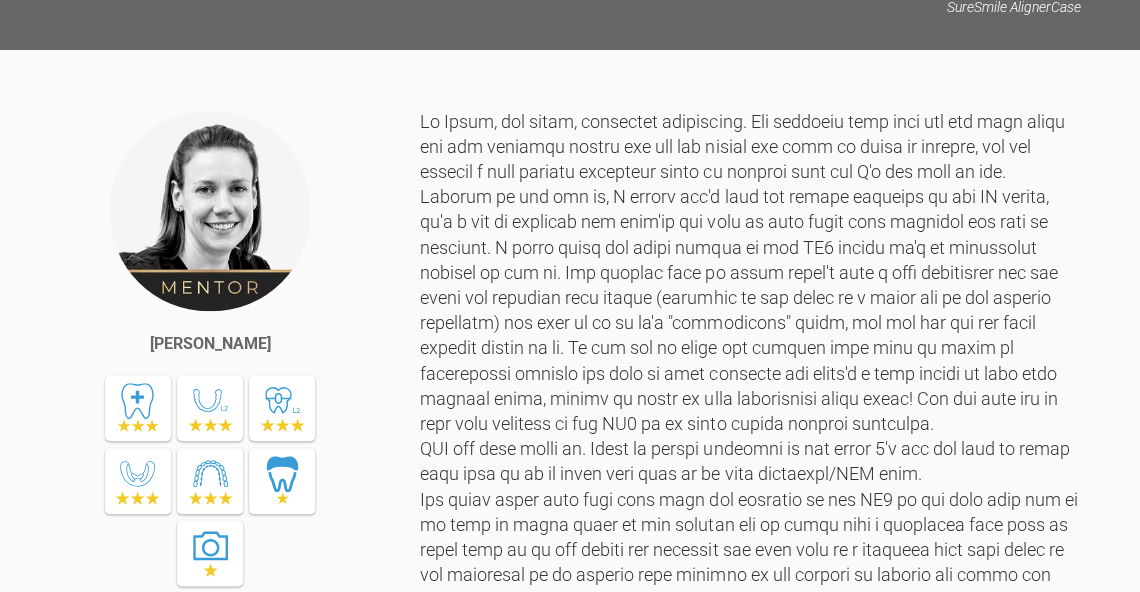 drag, startPoint x: 527, startPoint y: 215, endPoint x: 326, endPoint y: 214, distance: 201.00249 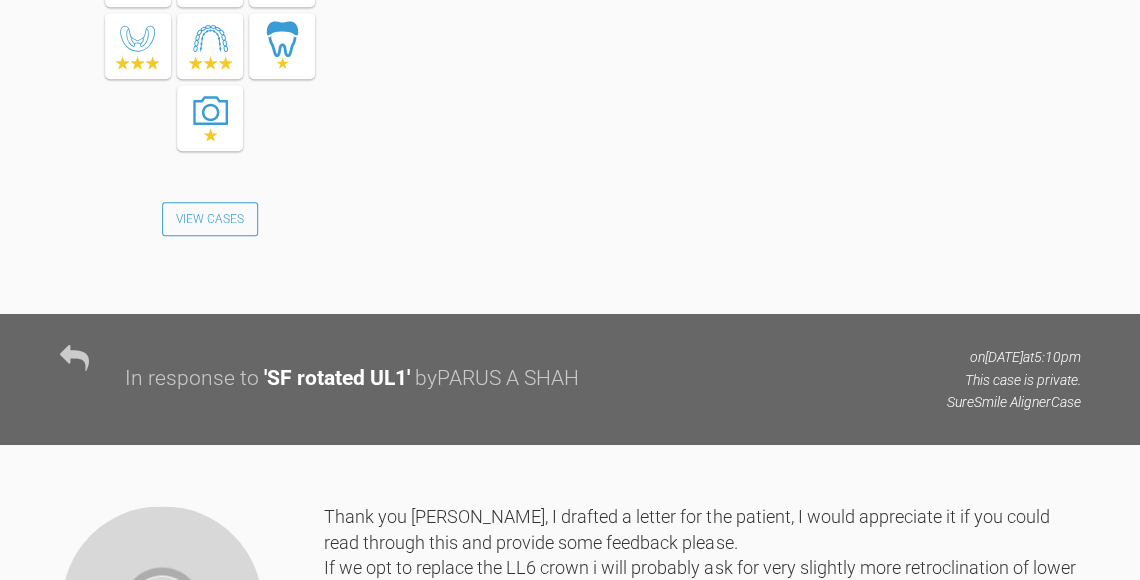 scroll, scrollTop: 7298, scrollLeft: 0, axis: vertical 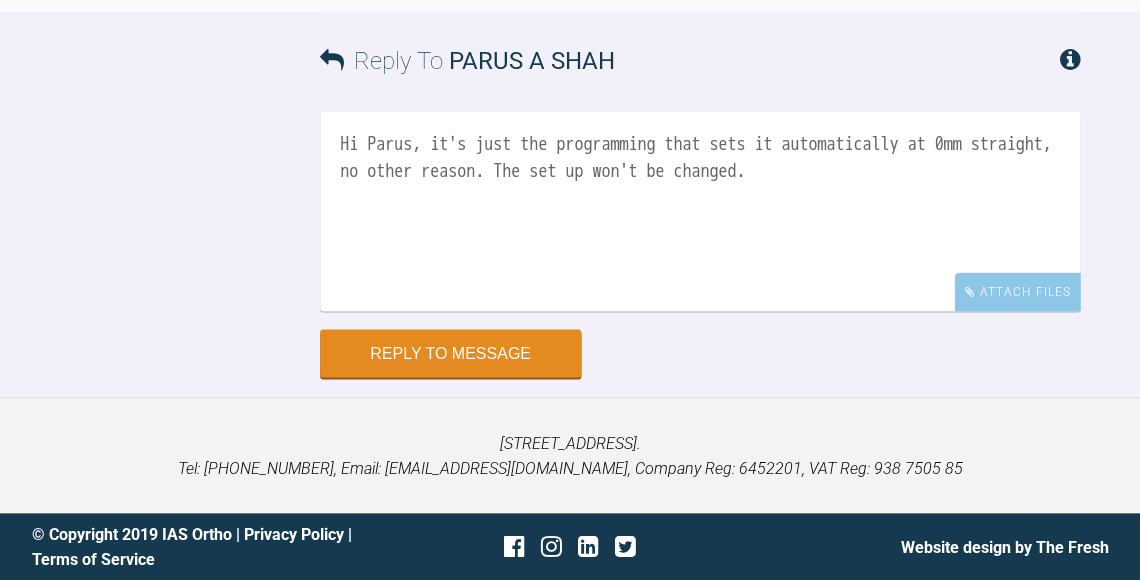 click on "Hi Parus, it's just the programming that sets it automatically at 0mm straight, no other reason. The set up won't be changed." at bounding box center (700, 211) 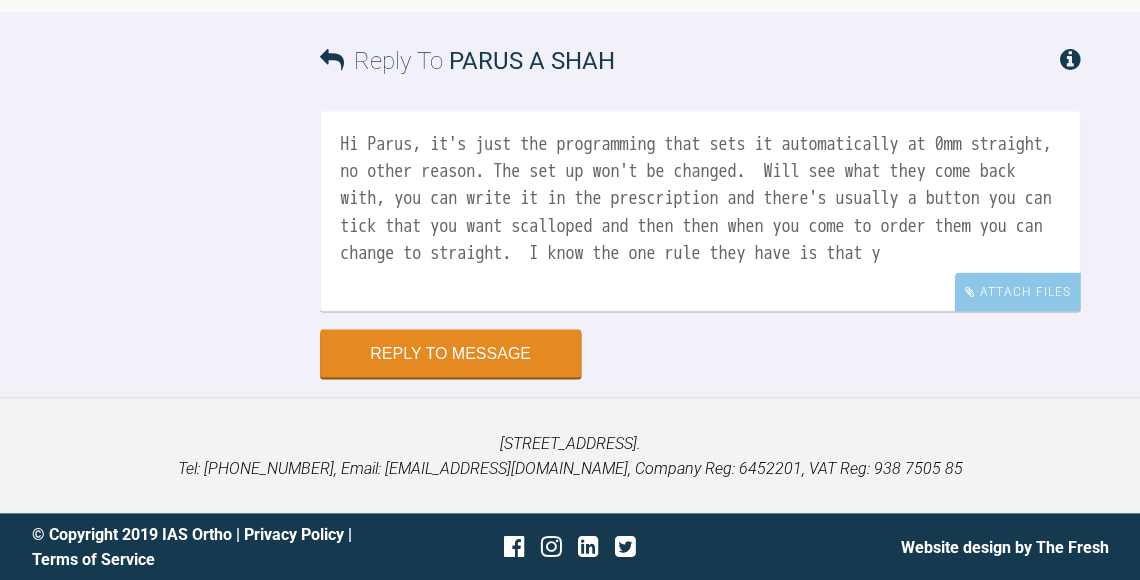 scroll, scrollTop: 13938, scrollLeft: 0, axis: vertical 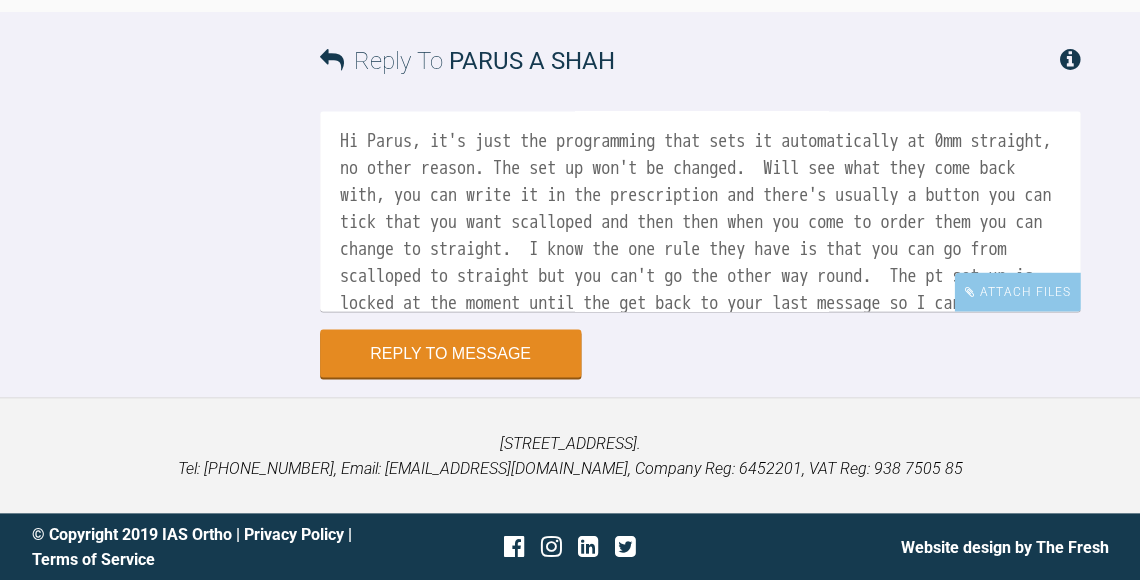 click on "Hi Parus, it's just the programming that sets it automatically at 0mm straight, no other reason. The set up won't be changed.  Will see what they come back with, you can write it in the prescription and there's usually a button you can tick that you want scalloped and then then when you come to order them you can change to straight.  I know the one rule they have is that you can go from scalloped to straight but you can't go the other way round.  The pt set up is locked at the moment until the get back to your last message so I can't see if the button is there to change it." at bounding box center (700, 211) 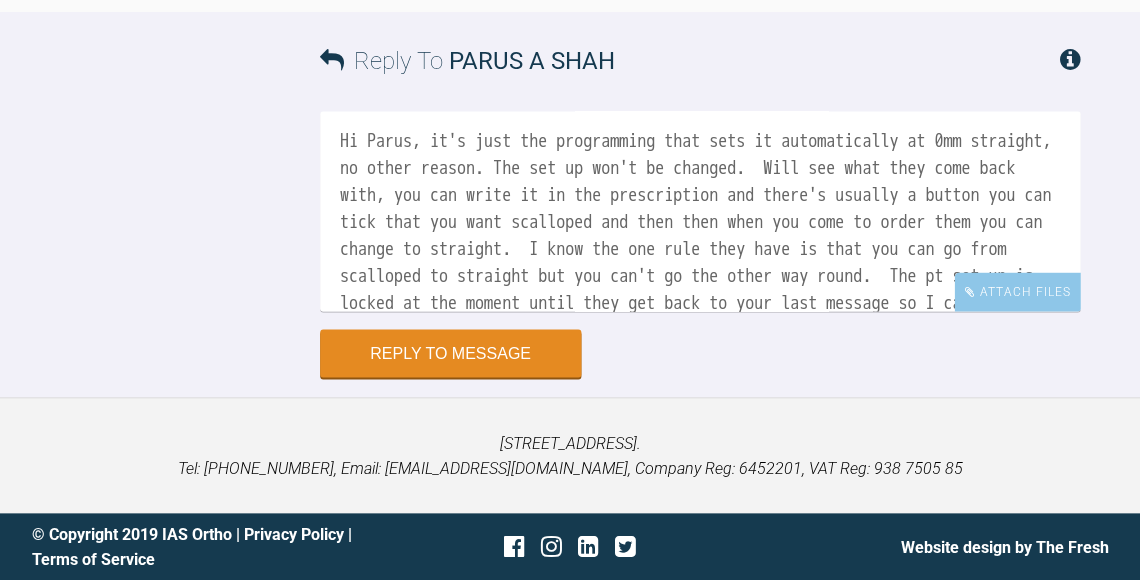 scroll, scrollTop: 13949, scrollLeft: 0, axis: vertical 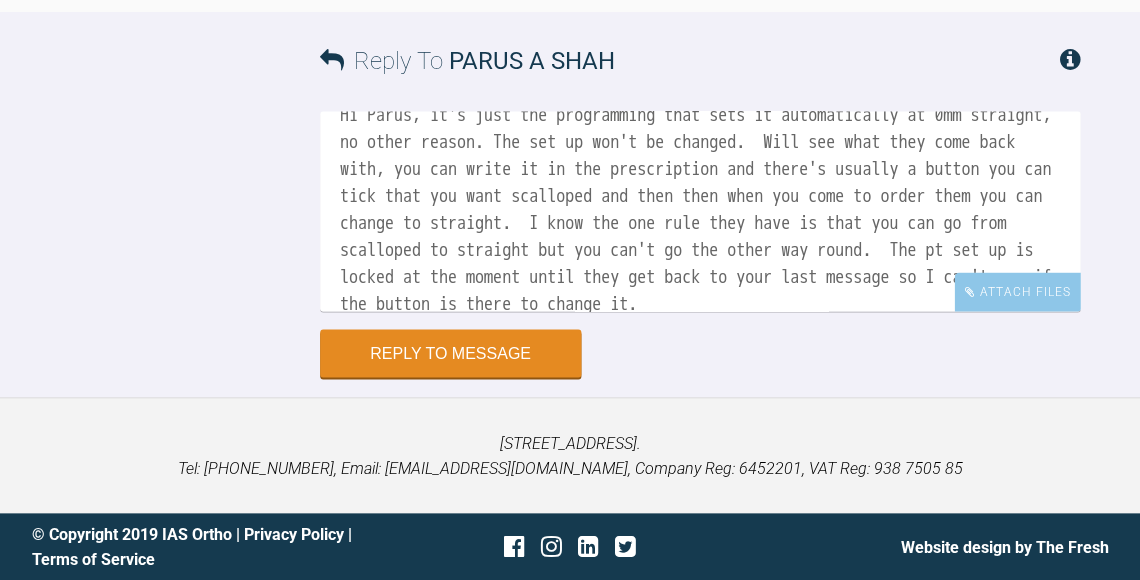 click on "Hi Parus, it's just the programming that sets it automatically at 0mm straight, no other reason. The set up won't be changed.  Will see what they come back with, you can write it in the prescription and there's usually a button you can tick that you want scalloped and then then when you come to order them you can change to straight.  I know the one rule they have is that you can go from scalloped to straight but you can't go the other way round.  The pt set up is locked at the moment until they get back to your last message so I can't see if the button is there to change it.
I'm not sure if you're aware of [DOMAIN_NAME] which is" at bounding box center (700, 211) 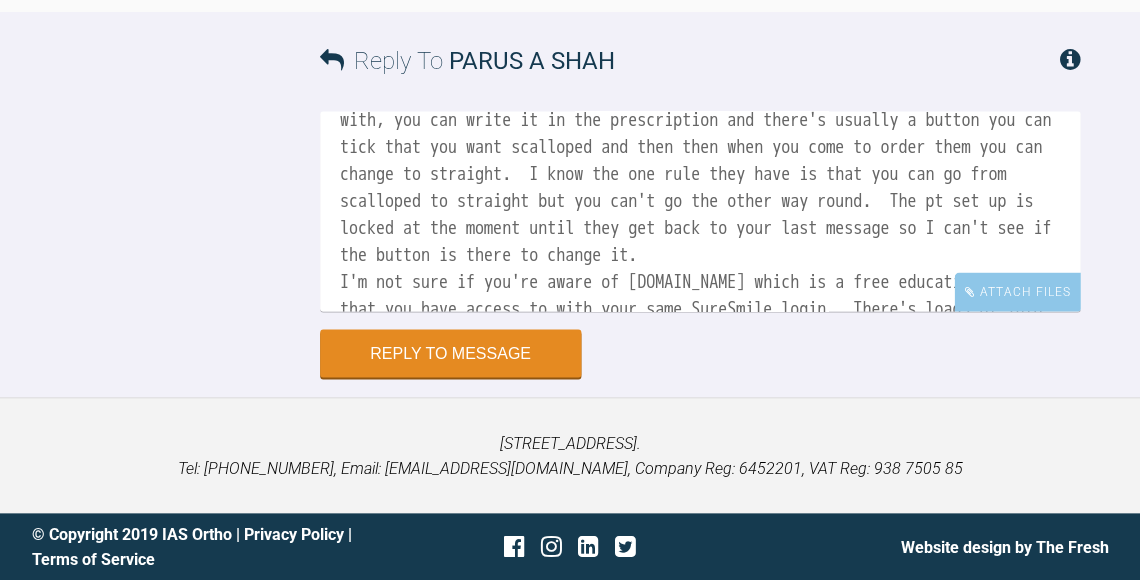scroll, scrollTop: 82, scrollLeft: 0, axis: vertical 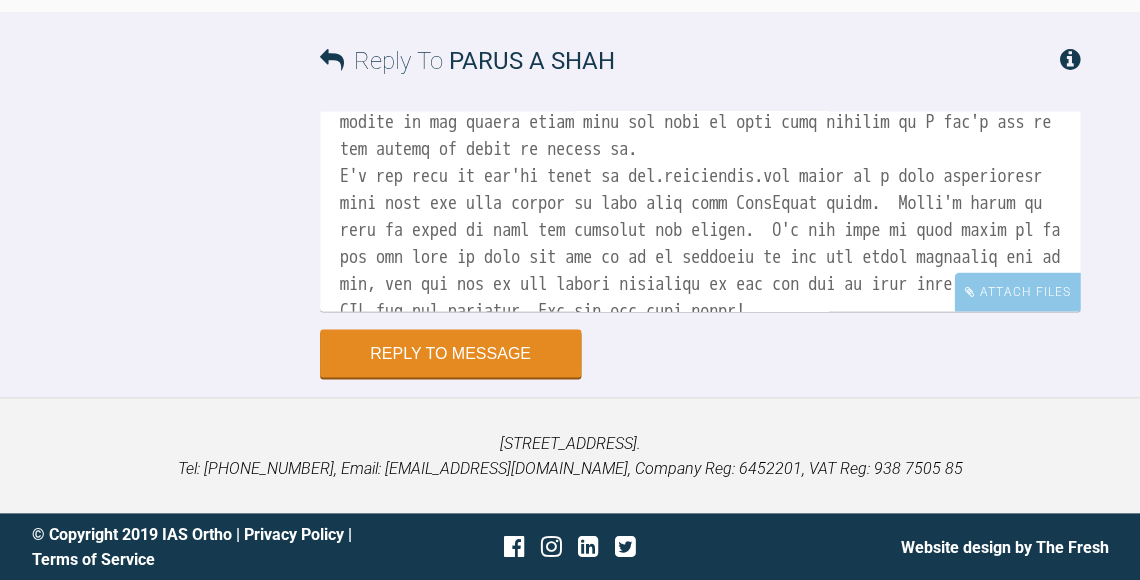 paste on "[URL][DOMAIN_NAME]" 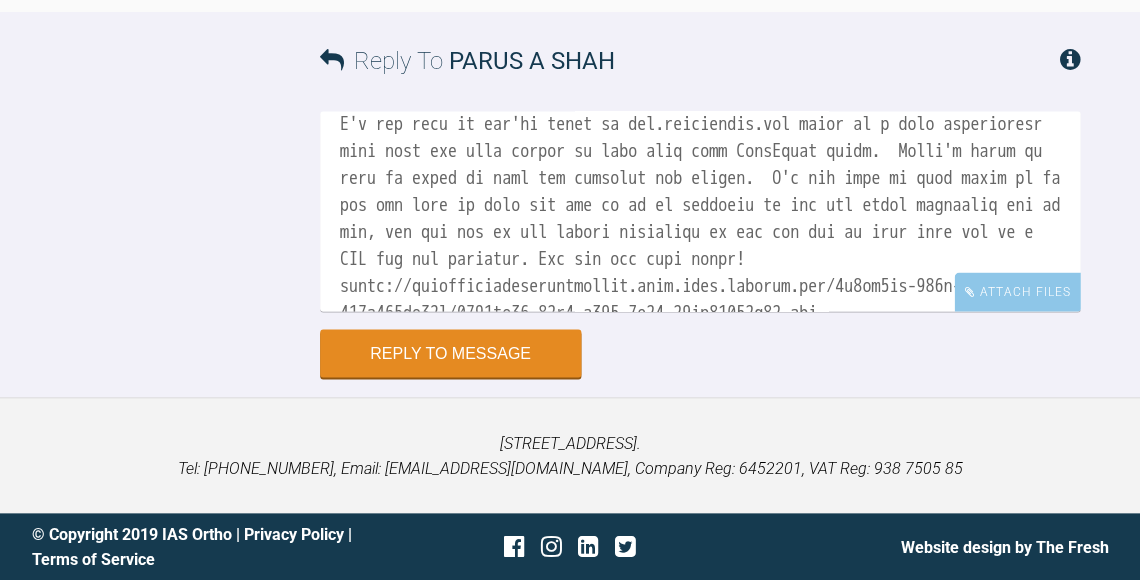scroll, scrollTop: 240, scrollLeft: 0, axis: vertical 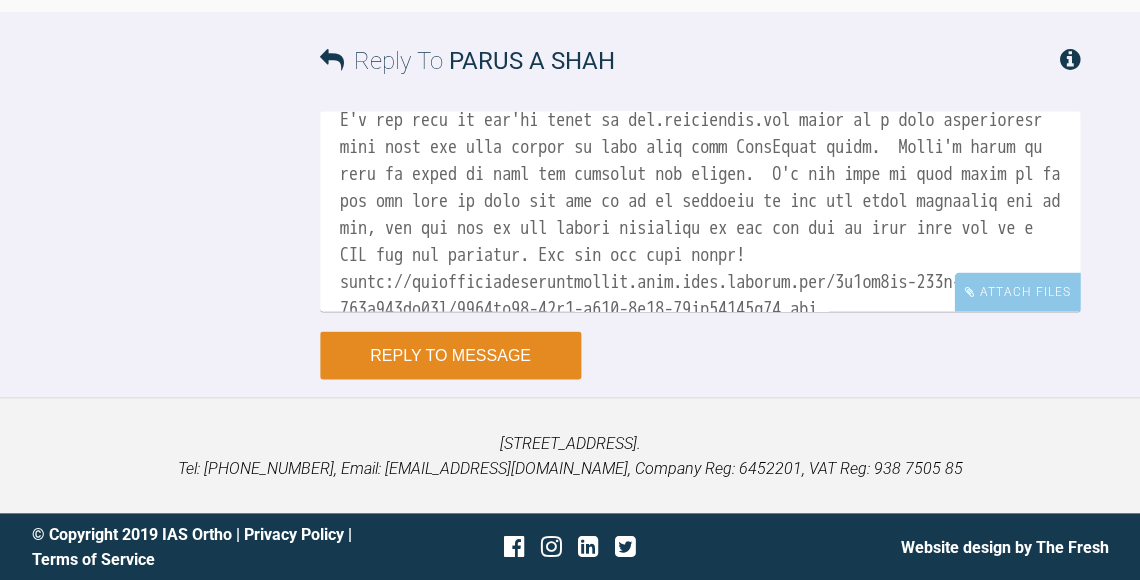 type on "Hi Parus, it's just the programming that sets it automatically at 0mm straight, no other reason. The set up won't be changed.  Will see what they come back with, you can write it in the prescription and there's usually a button you can tick that you want scalloped and then then when you come to order them you can change to straight.  I know the one rule they have is that you can go from scalloped to straight but you can't go the other way round.  The pt set up is locked at the moment until they get back to your last message so I can't see if the button is there to change it.
I'm not sure if you're aware of [DOMAIN_NAME] which is a free educational site that you have access to with your same SureSmile login.  There's loads of info on there to help you navigate the portal.  I'm not sure it will allow me to put the link on here for you to go to directly on the bit about trimlines but if not, you can log in and search trimlines at the top and it will take you to a PDF you can download. But try the link fi..." 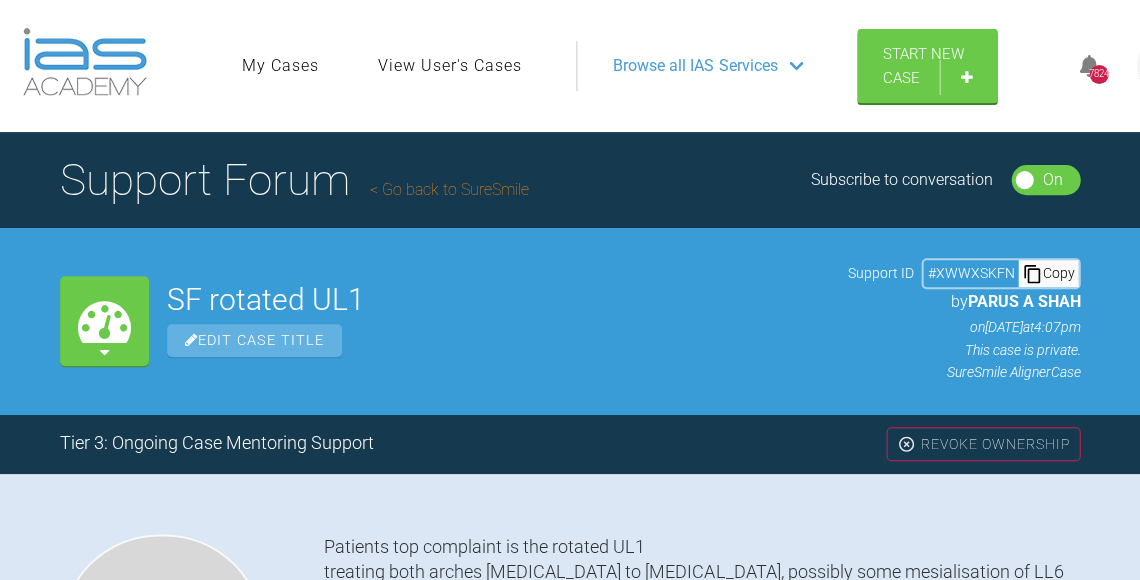 scroll, scrollTop: 0, scrollLeft: 0, axis: both 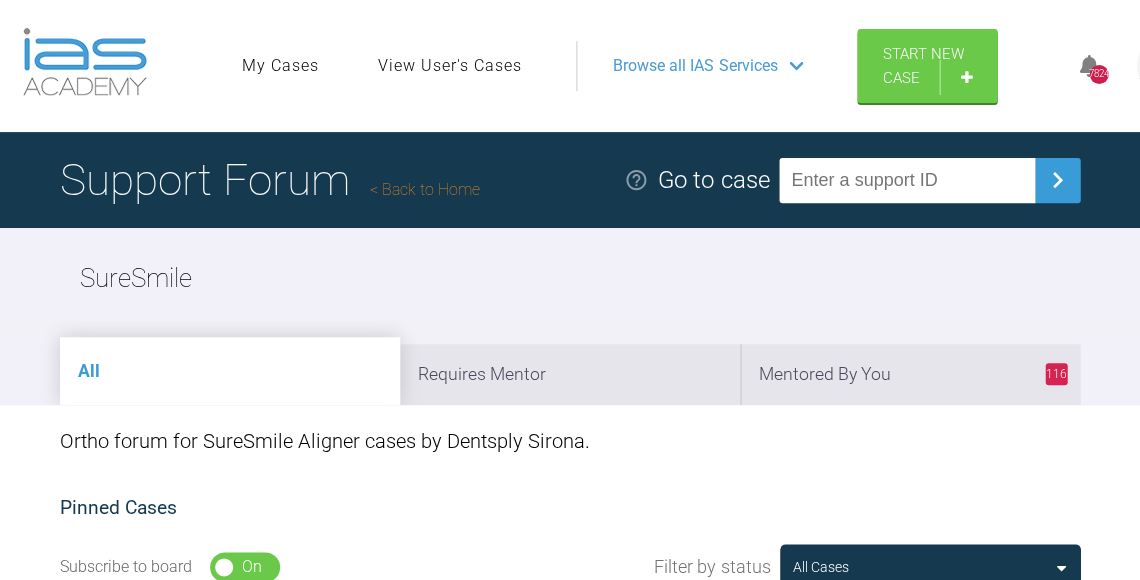 click on "Browse all IAS Services" at bounding box center [695, 66] 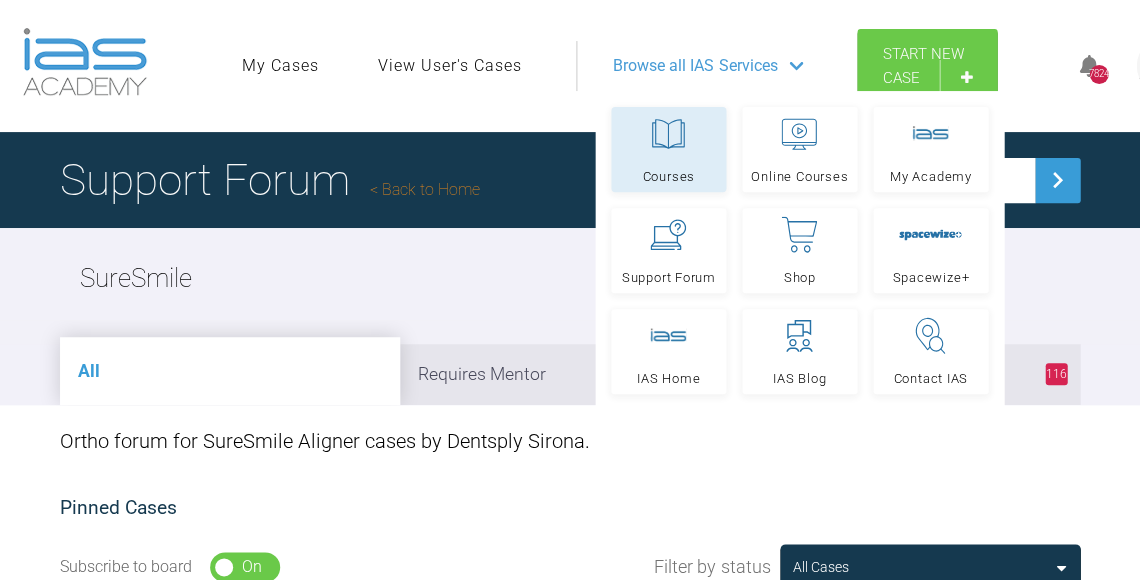 click 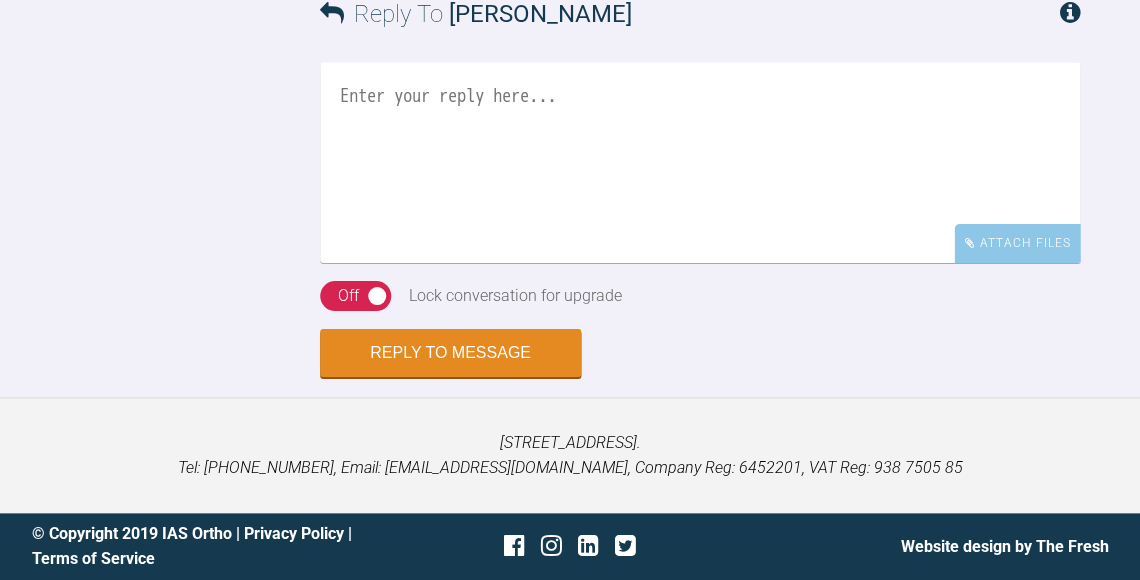 scroll, scrollTop: 6115, scrollLeft: 0, axis: vertical 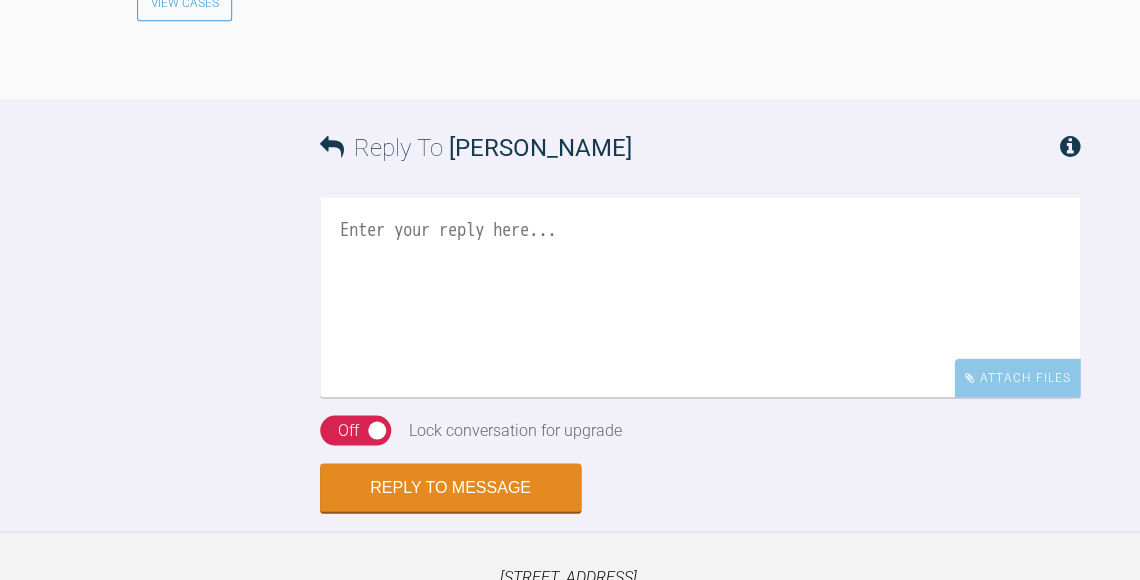click at bounding box center (700, 297) 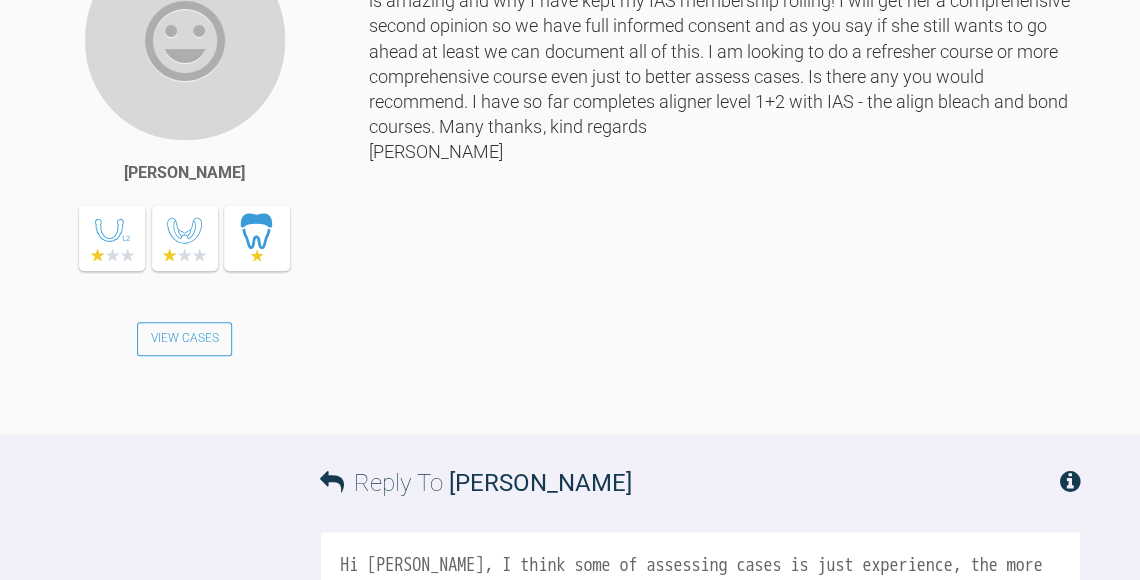 scroll, scrollTop: 5776, scrollLeft: 0, axis: vertical 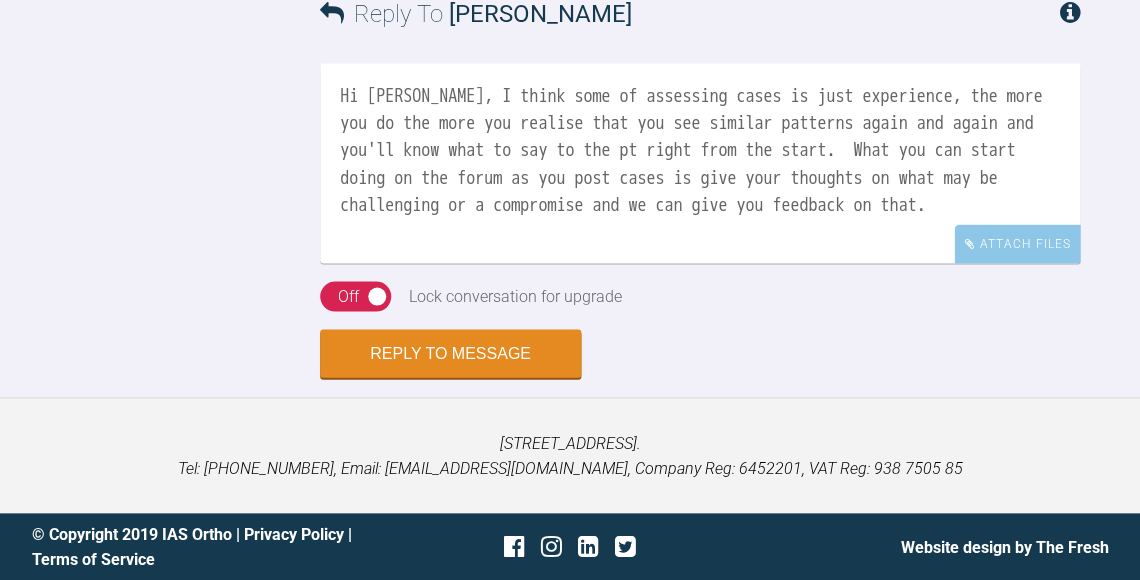 drag, startPoint x: 1025, startPoint y: 291, endPoint x: 330, endPoint y: 201, distance: 700.8031 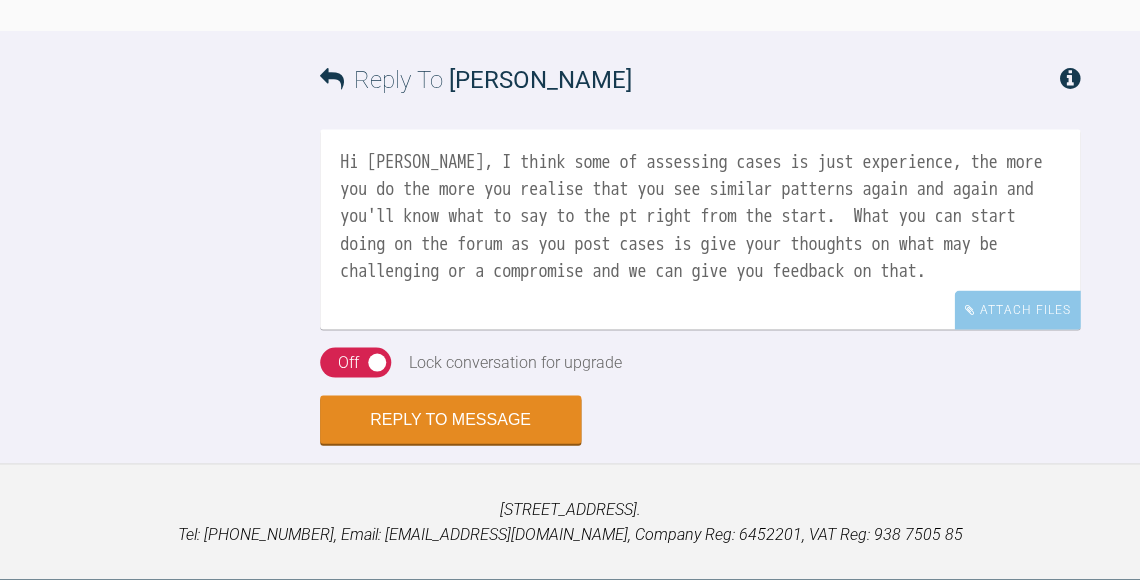 scroll, scrollTop: 6042, scrollLeft: 0, axis: vertical 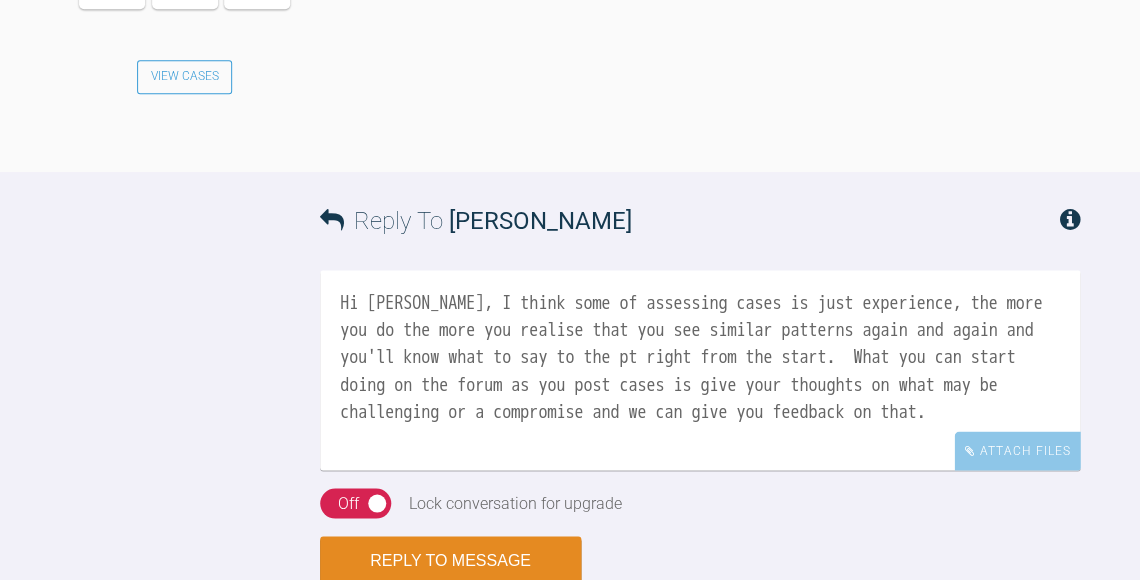 click on "[PERSON_NAME]" at bounding box center (184, -89) 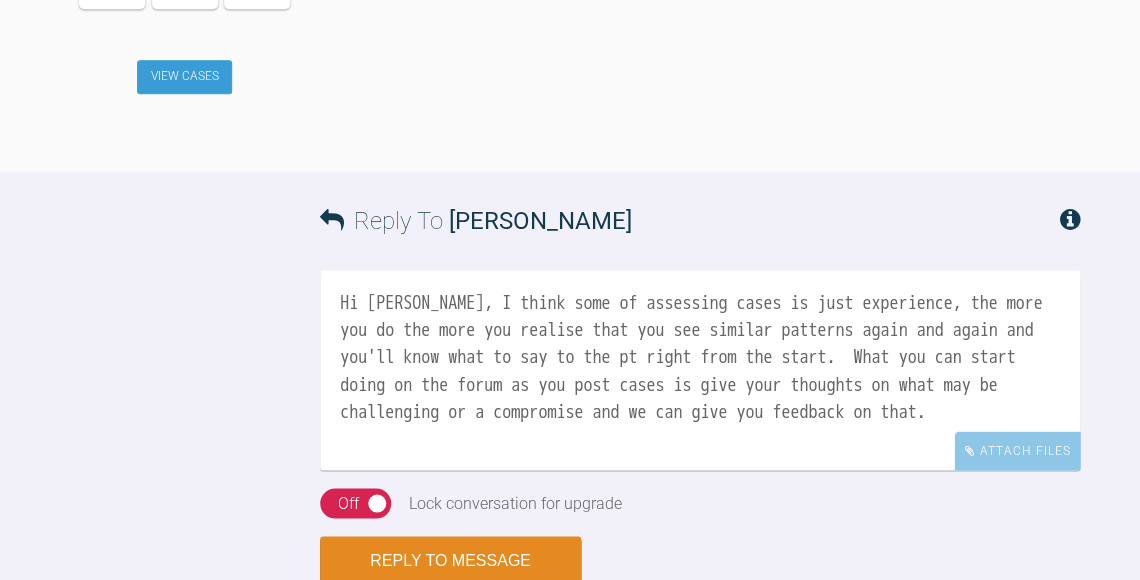 click on "View Cases" at bounding box center [185, 77] 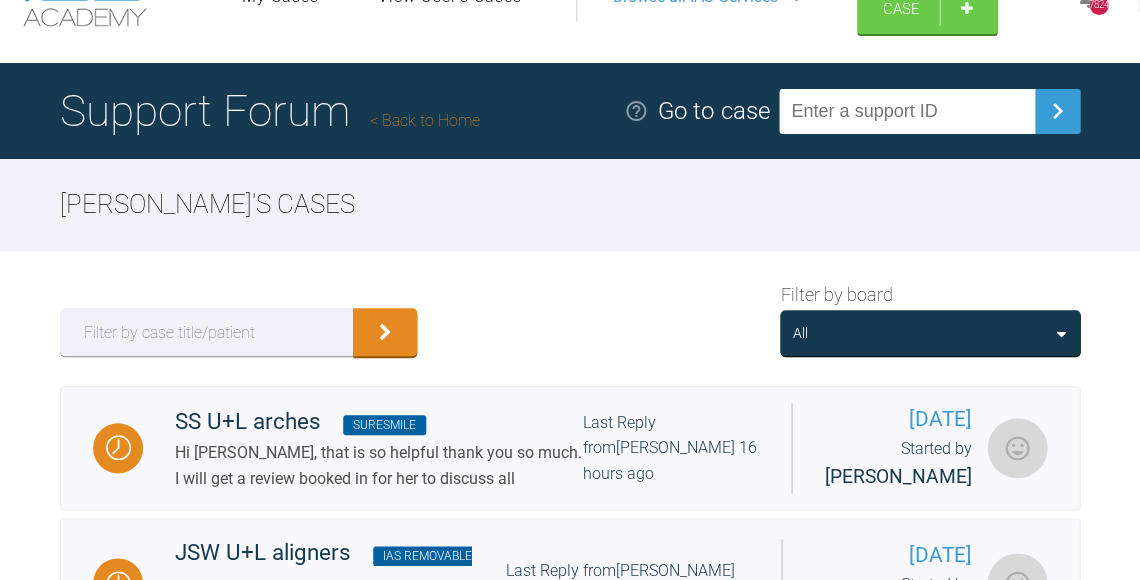 scroll, scrollTop: 65, scrollLeft: 0, axis: vertical 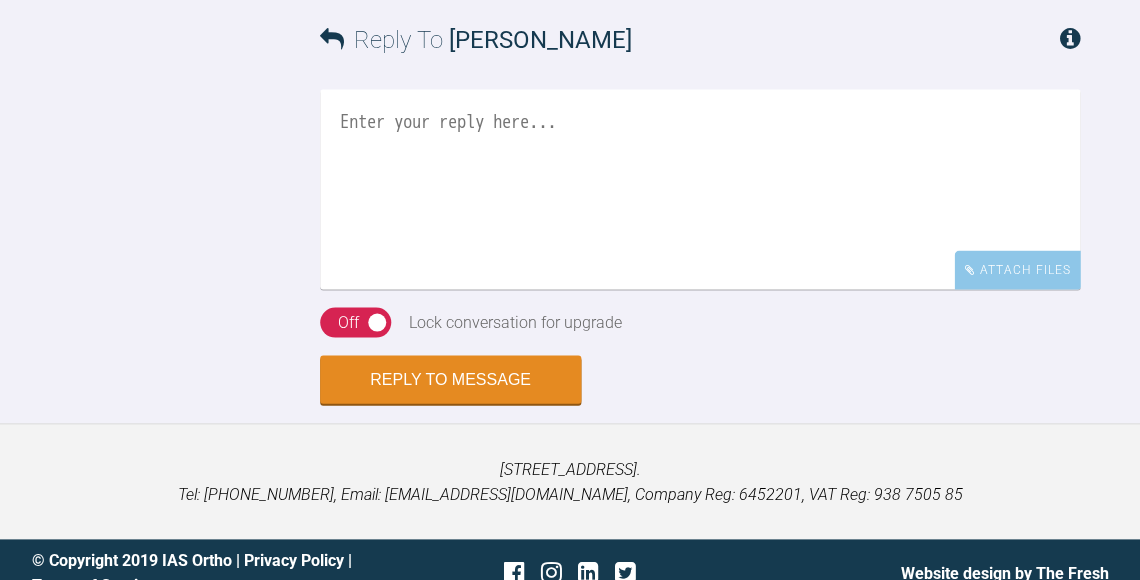 click at bounding box center [700, 189] 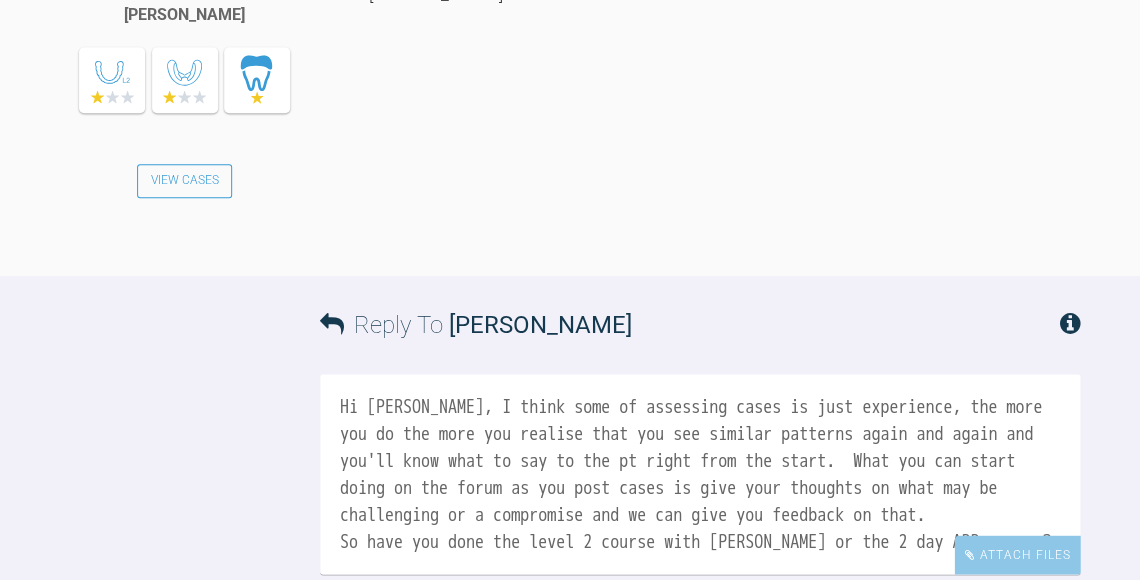 scroll, scrollTop: 5935, scrollLeft: 0, axis: vertical 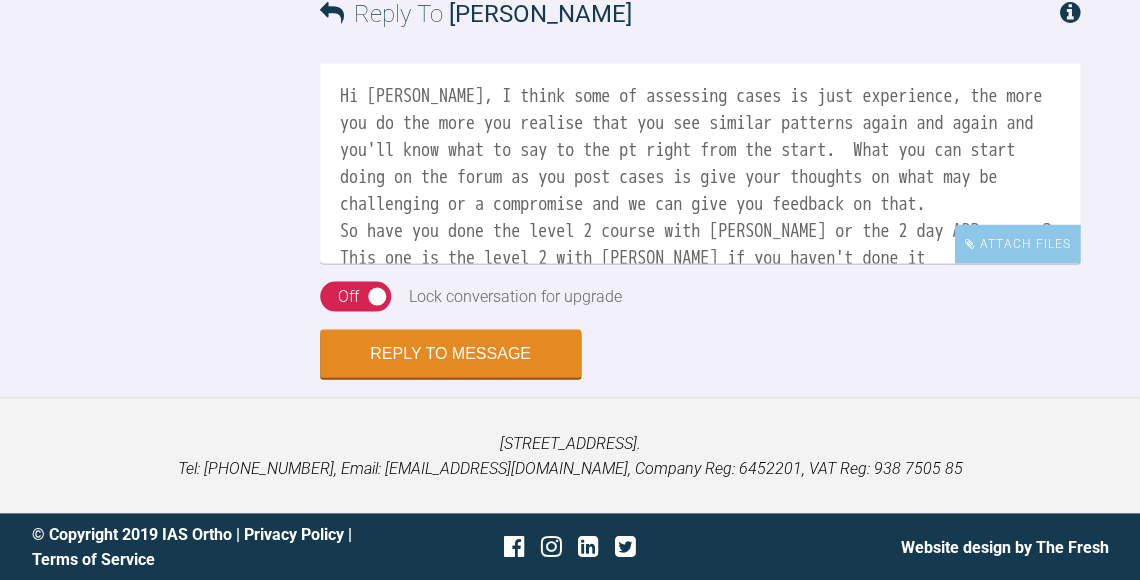 paste on "https://courses.iasortho.com/courses/gb/clear" 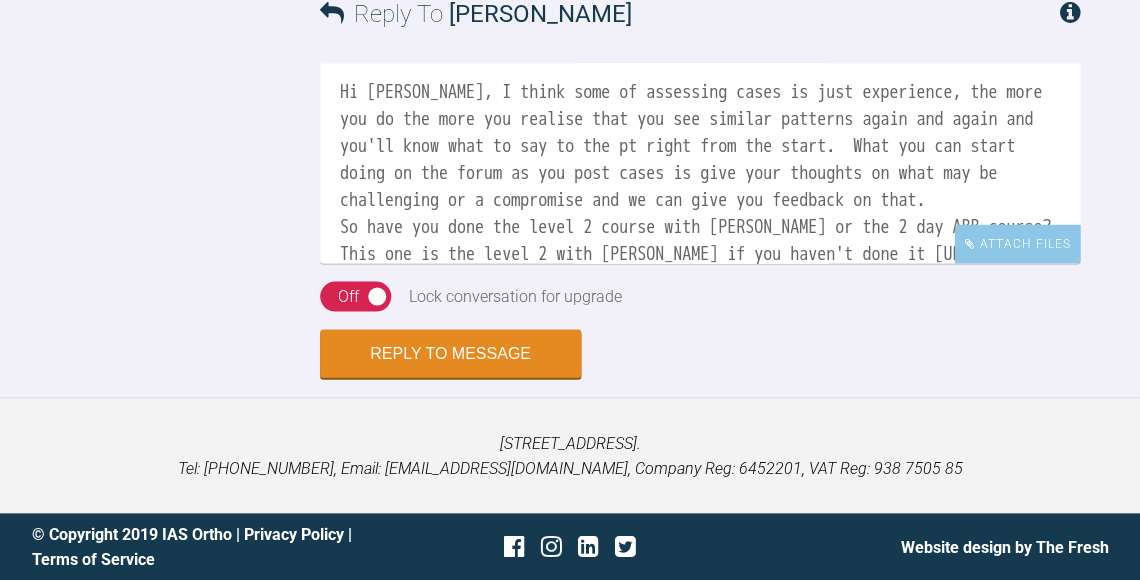 scroll, scrollTop: 30, scrollLeft: 0, axis: vertical 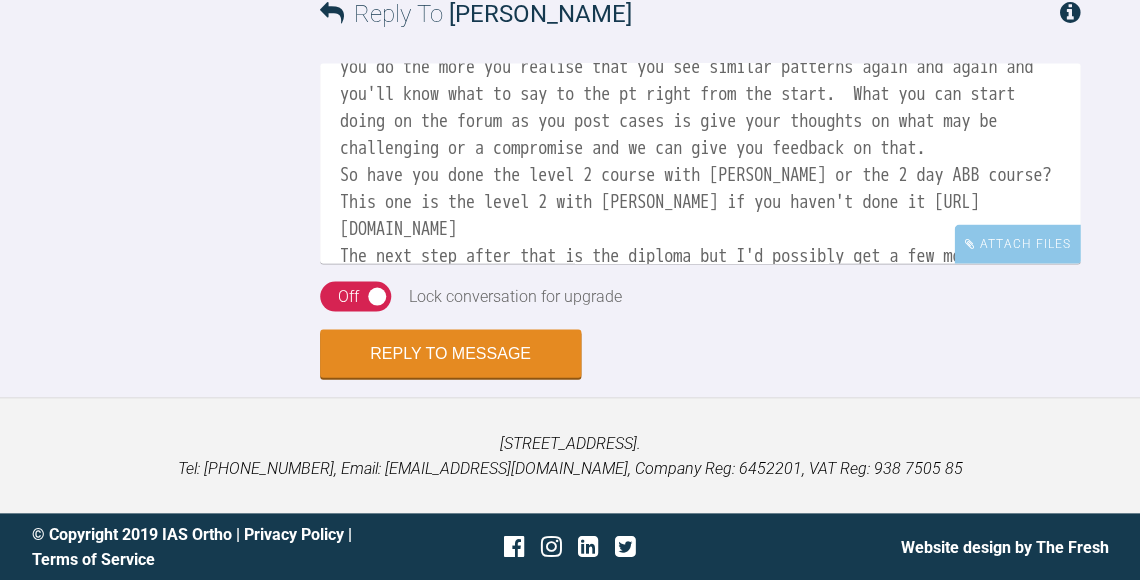 paste on "https://elearning.iasortho.com/product/orthodontic-treatment-planning/" 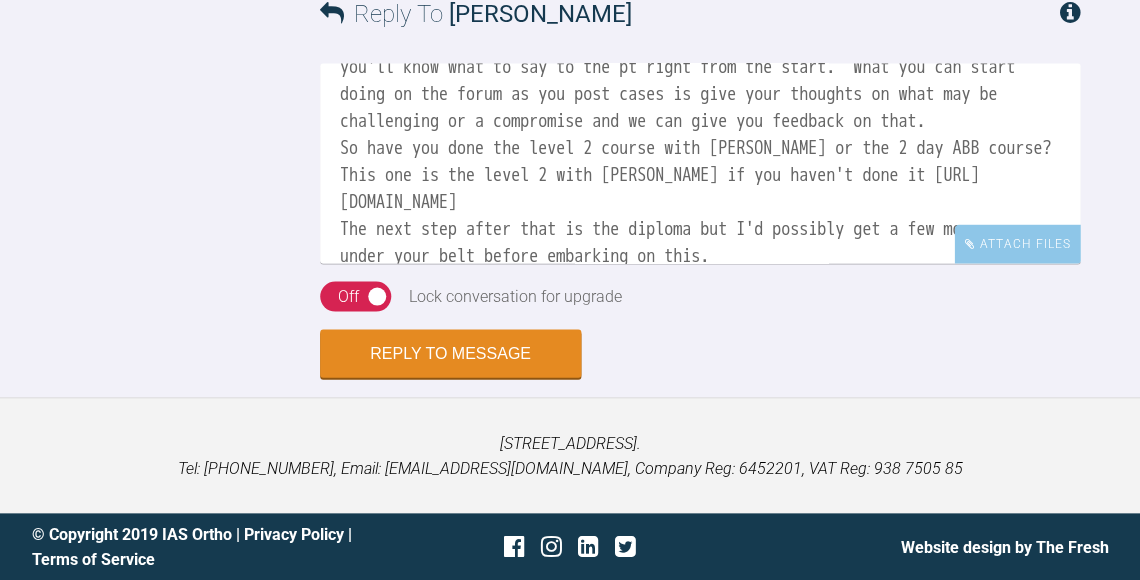 scroll, scrollTop: 6364, scrollLeft: 0, axis: vertical 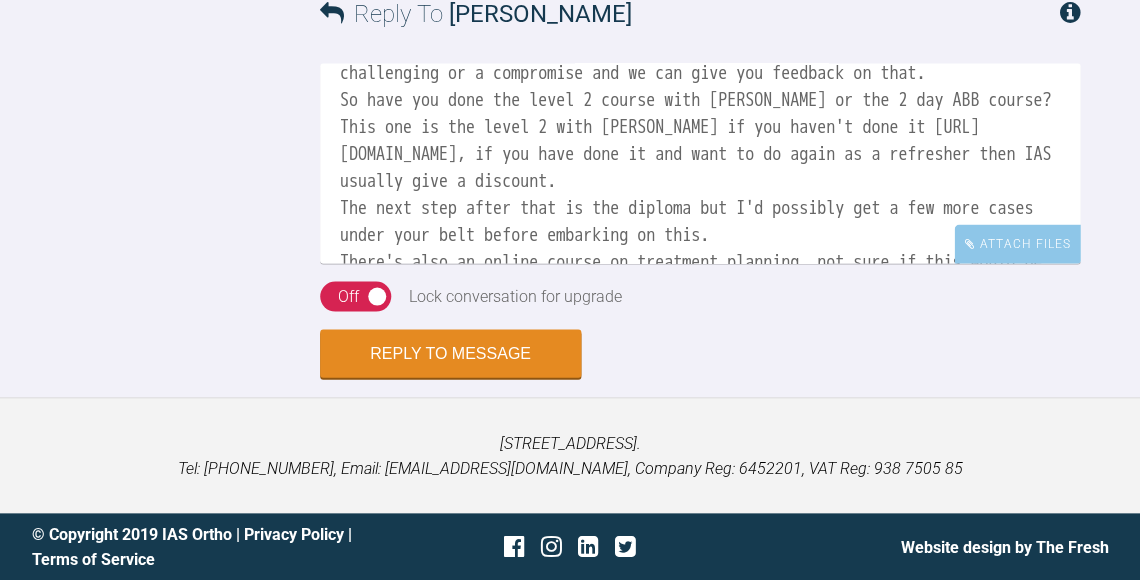 click on "Hi Rulah, I think some of assessing cases is just experience, the more you do the more you realise that you see similar patterns again and again and you'll know what to say to the pt right from the start.  What you can start doing on the forum as you post cases is give your thoughts on what may be challenging or a compromise and we can give you feedback on that.
So have you done the level 2 course with Josh Rowley or the 2 day ABB course?  This one is the level 2 with Josh if you haven't done it https://courses.iasortho.com/courses/gb/clear, if you have done it and want to do again as a refresher then IAS usually give a discount.
The next step after that is the diploma but I'd possibly get a few more cases under your belt before embarking on this.
There's also an online course on treatment planning, not sure if this would be of any help?  https://elearning.iasortho.com/product/orthodontic-treatment-planning/" at bounding box center [700, 163] 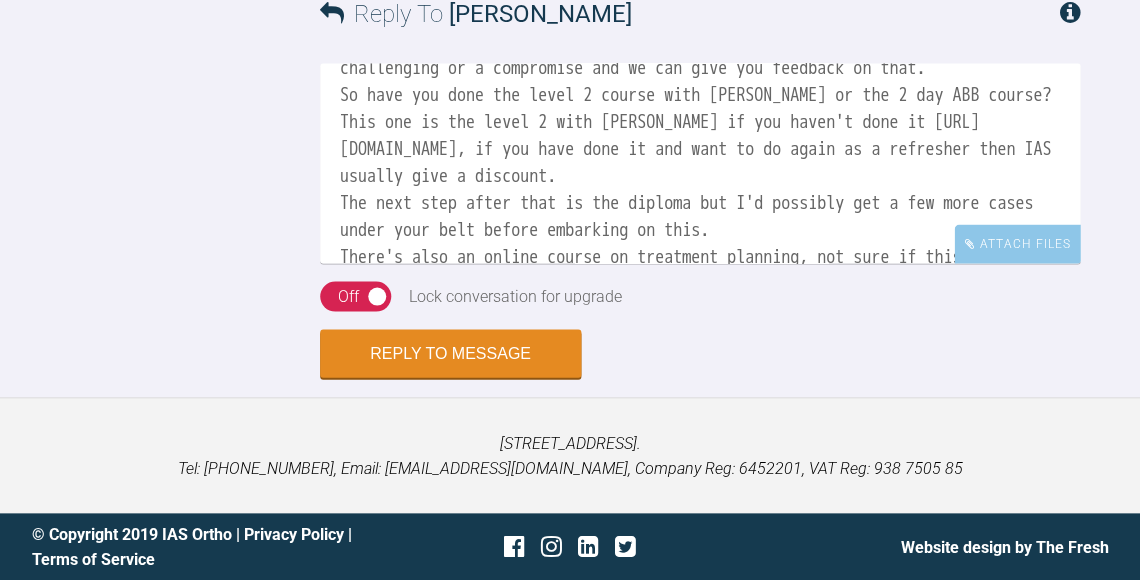 scroll, scrollTop: 162, scrollLeft: 0, axis: vertical 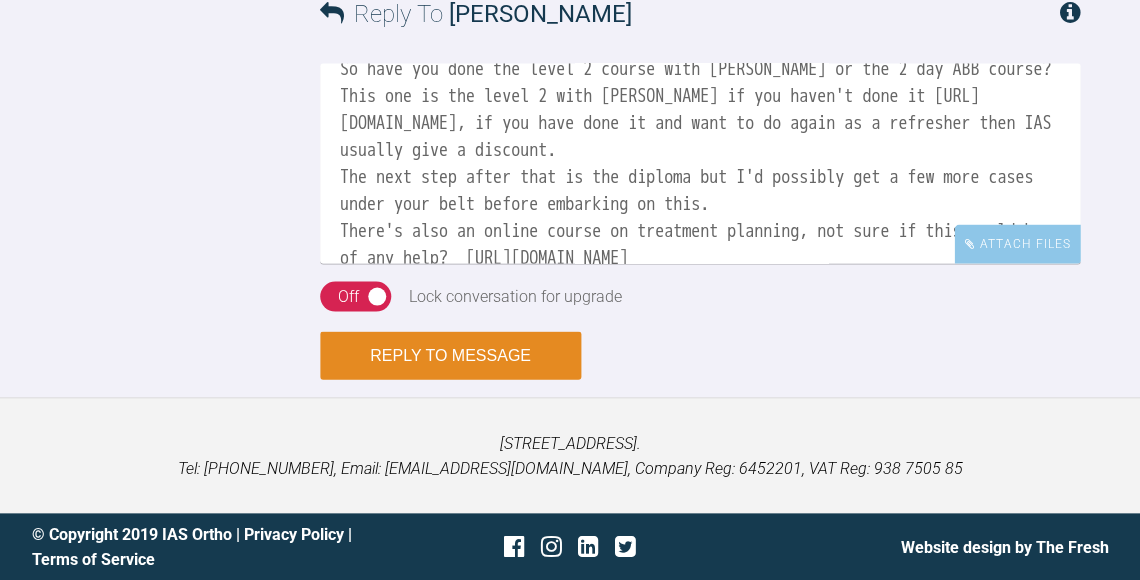 type on "Hi Rulah, I think some of assessing cases is just experience, the more you do the more you realise that you see similar patterns again and again and you'll know what to say to the pt right from the start.  What you can start doing on the forum as you post cases is give your thoughts on what may be challenging or a compromise and we can give you feedback on that.
So have you done the level 2 course with Josh Rowley or the 2 day ABB course?  This one is the level 2 with Josh if you haven't done it https://courses.iasortho.com/courses/gb/clear, if you have done it and want to do again as a refresher then IAS usually give a discount.
The next step after that is the diploma but I'd possibly get a few more cases under your belt before embarking on this.
There's also an online course on treatment planning, not sure if this would be of any help?  https://elearning.iasortho.com/product/orthodontic-treatment-planning/
BW
Kelly" 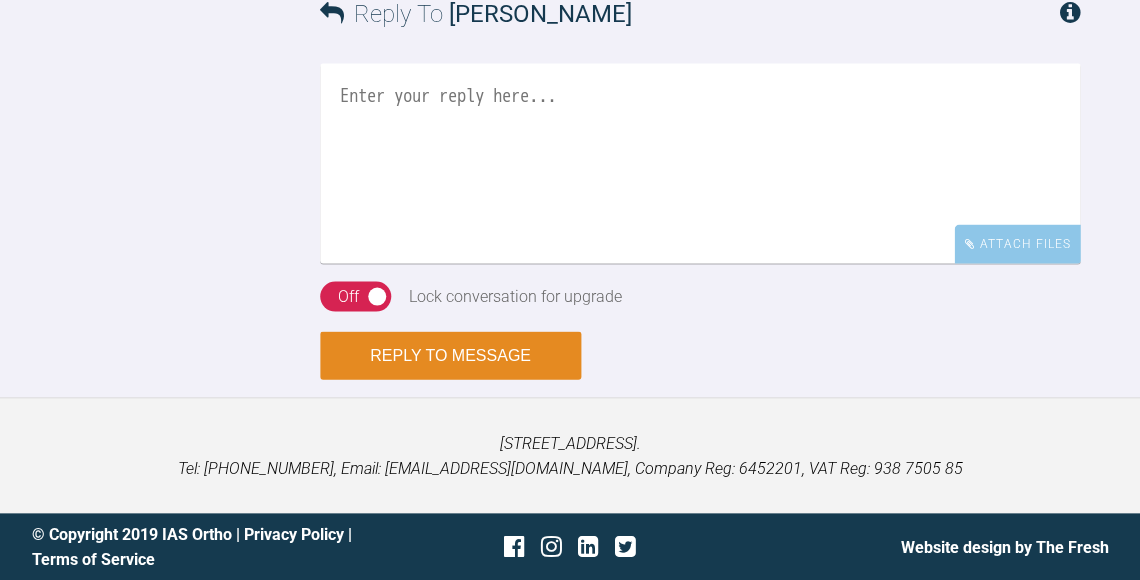 scroll, scrollTop: 0, scrollLeft: 0, axis: both 